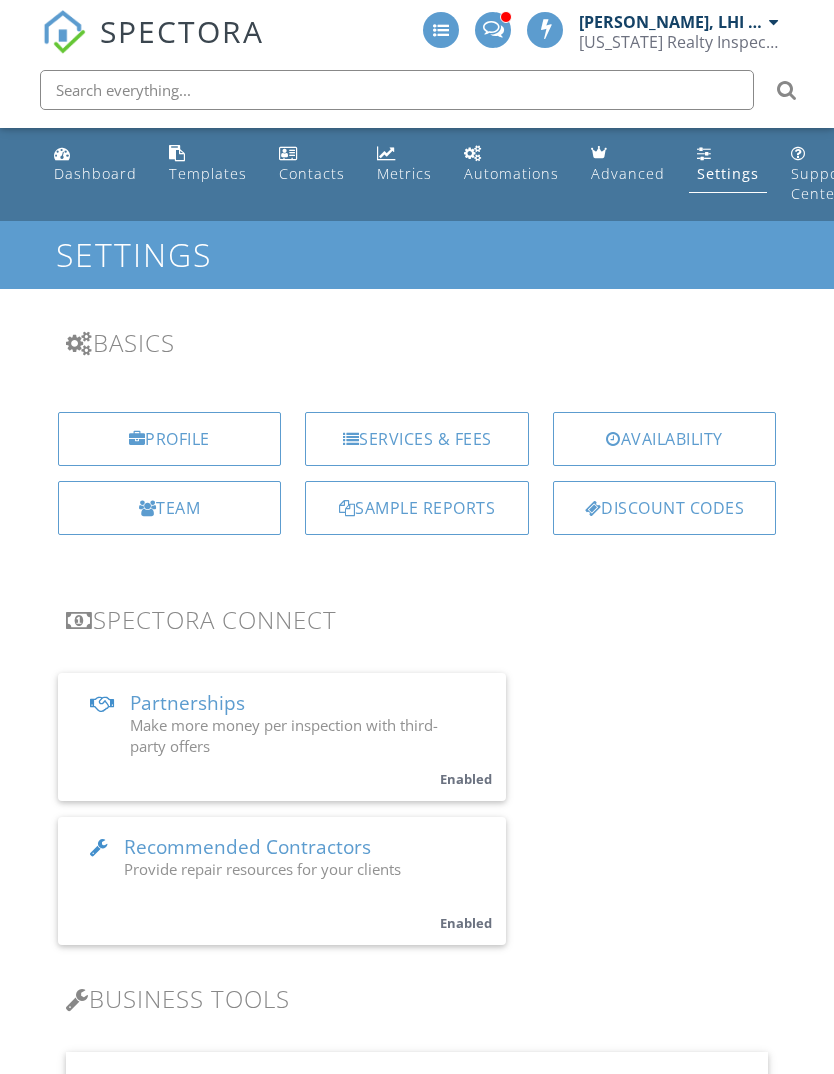 scroll, scrollTop: 0, scrollLeft: 0, axis: both 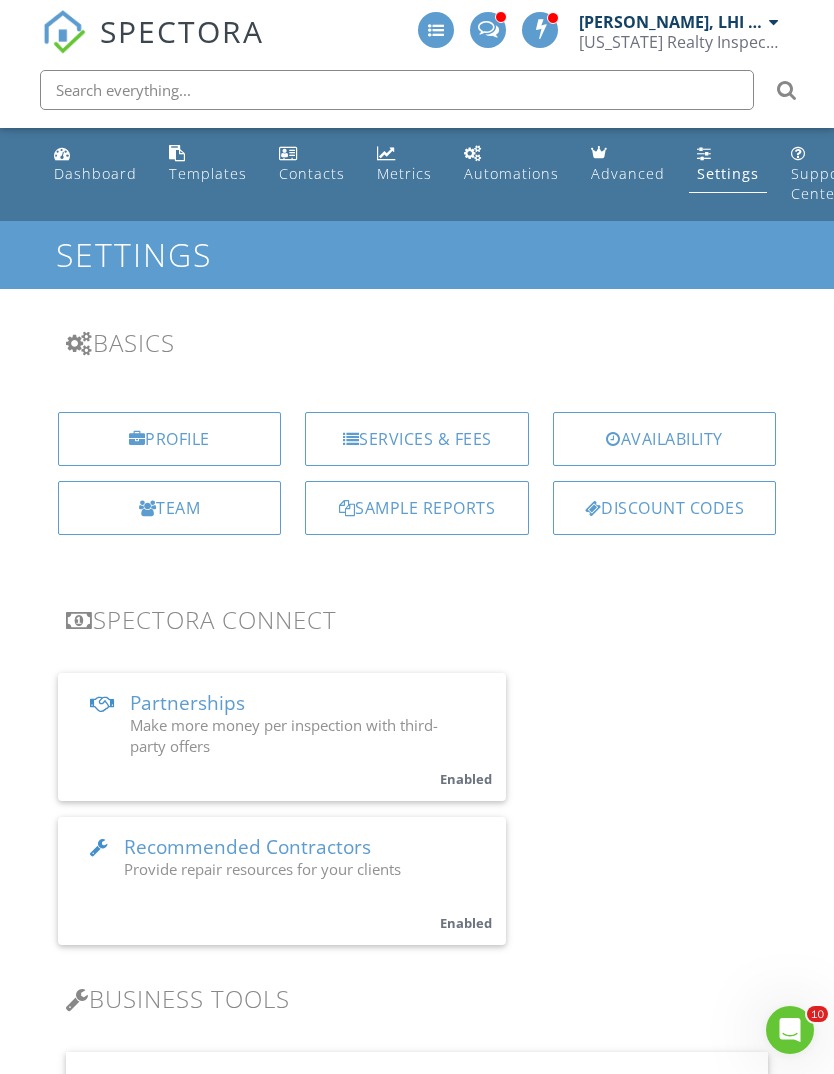 click on "Services & Fees" at bounding box center [417, 439] 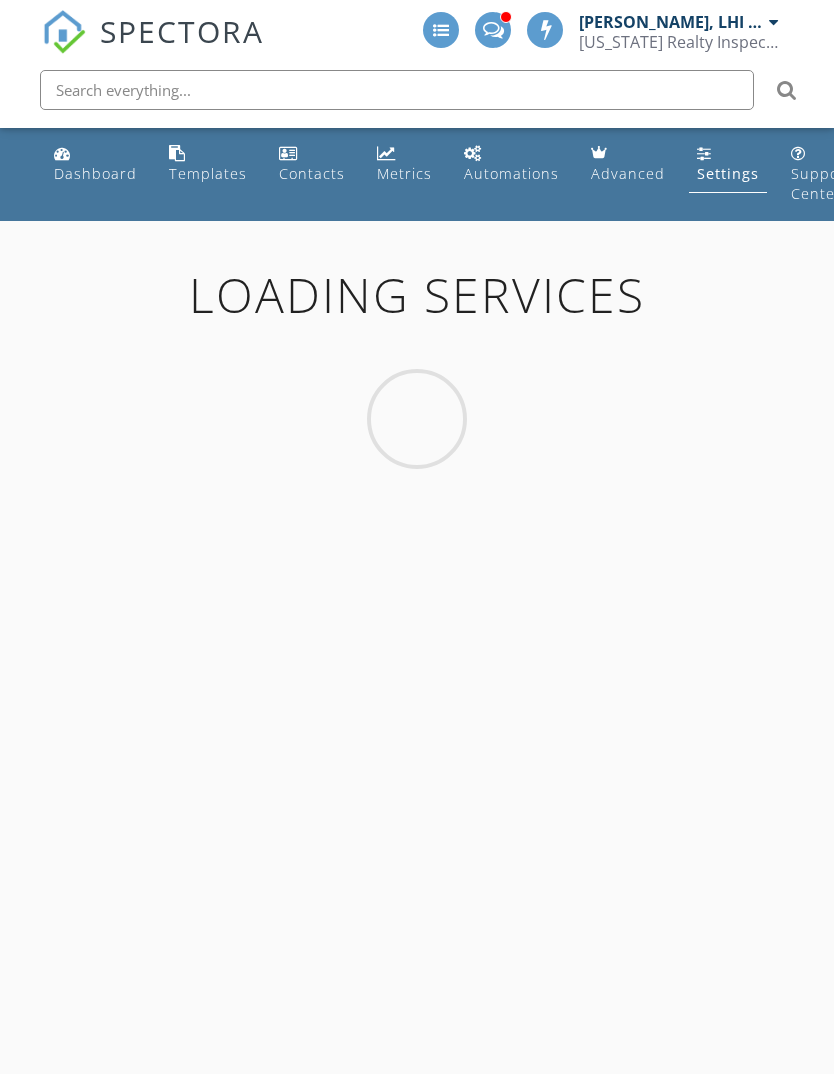 scroll, scrollTop: 0, scrollLeft: 0, axis: both 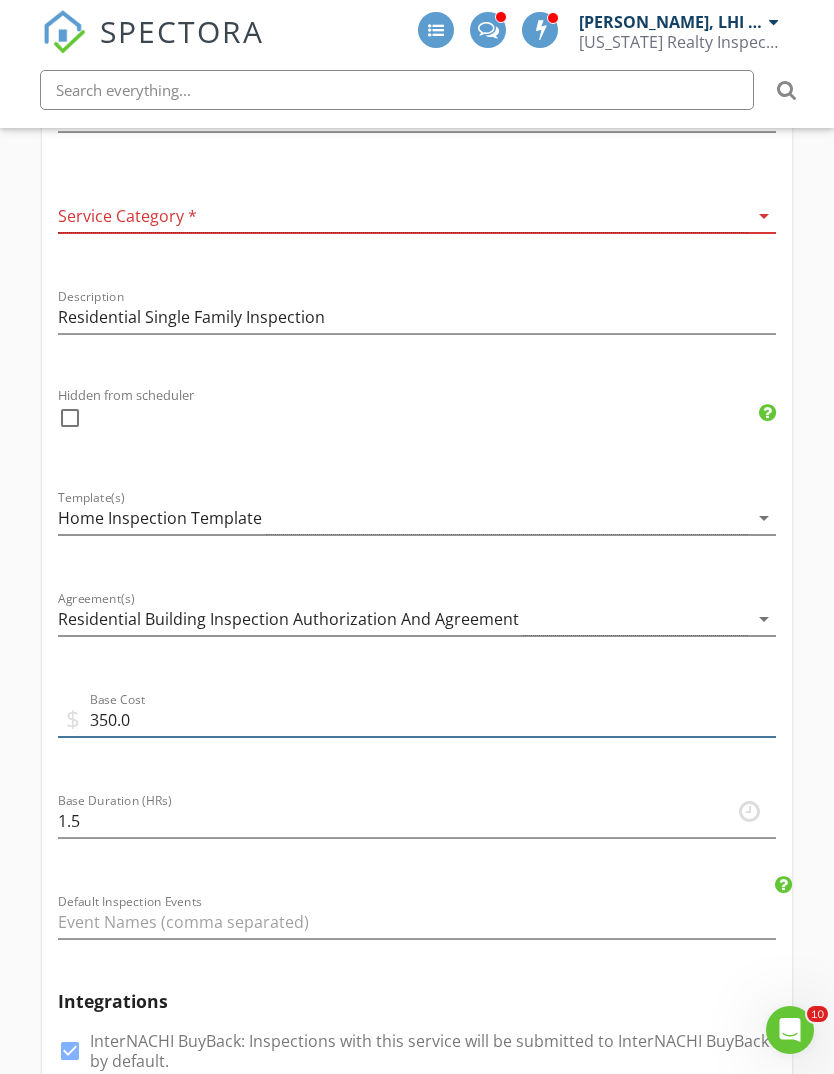 click on "350.0" at bounding box center (417, 720) 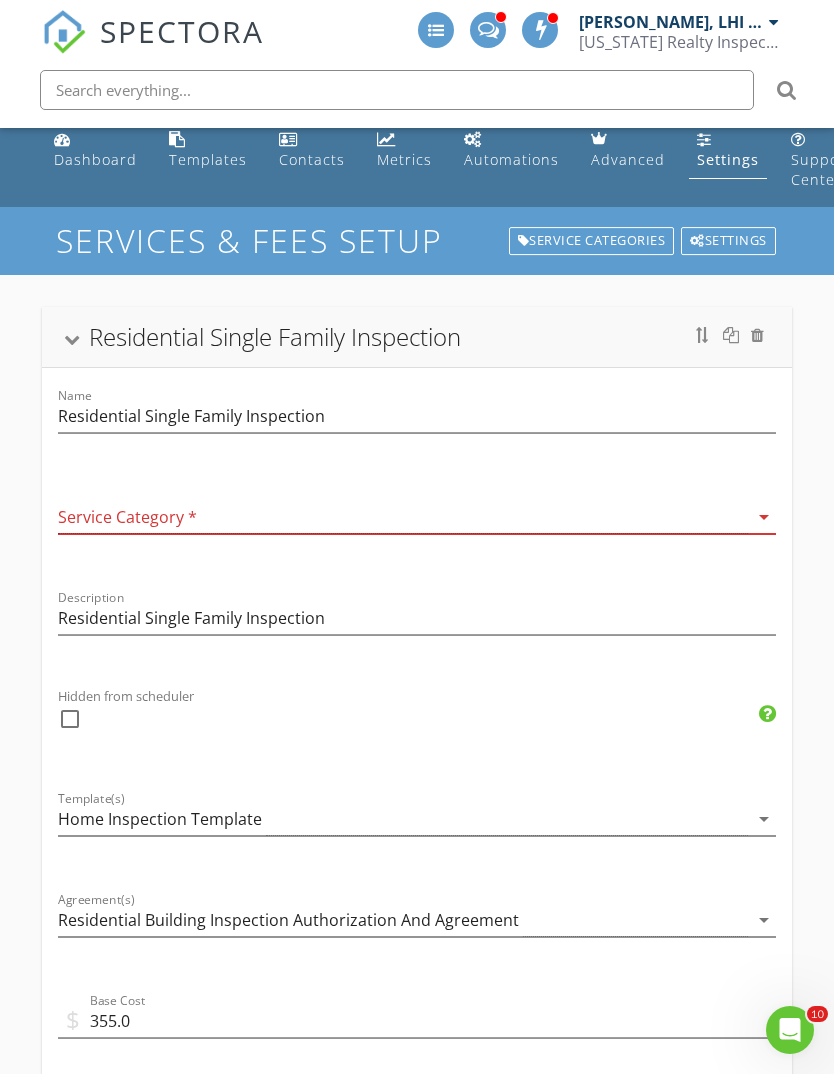 scroll, scrollTop: 0, scrollLeft: 0, axis: both 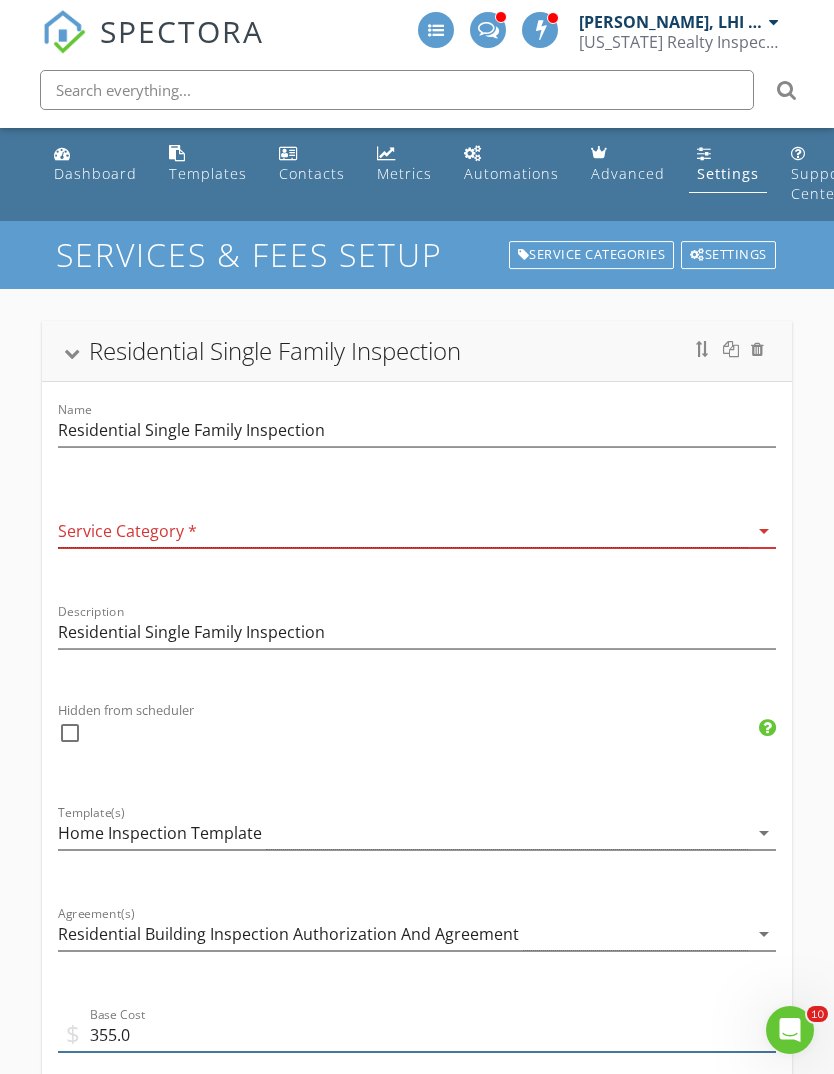 type on "355.0" 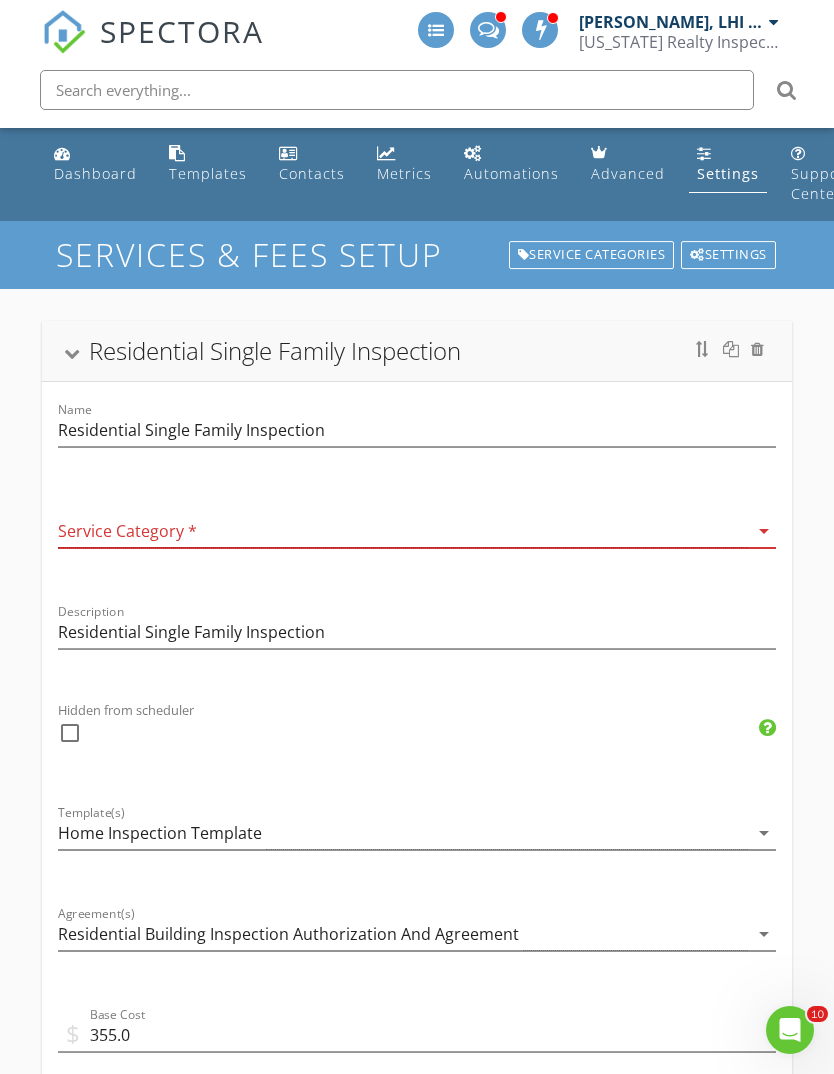click at bounding box center (403, 531) 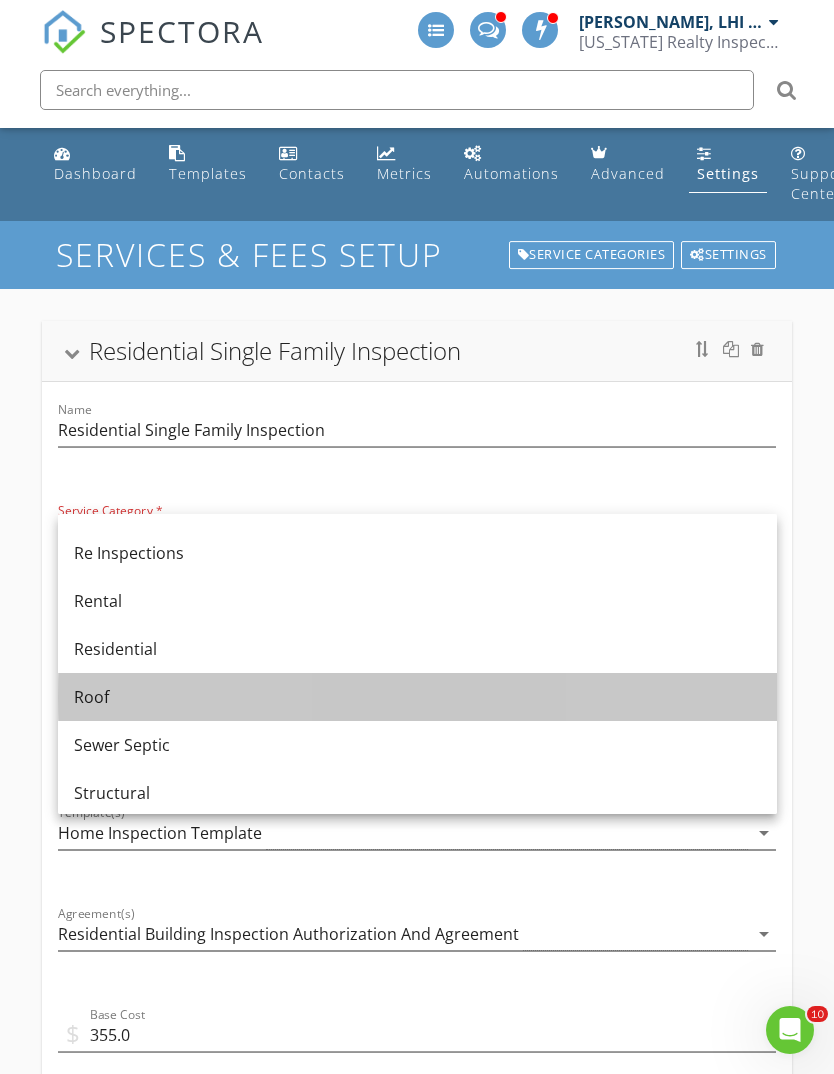 scroll, scrollTop: 917, scrollLeft: 0, axis: vertical 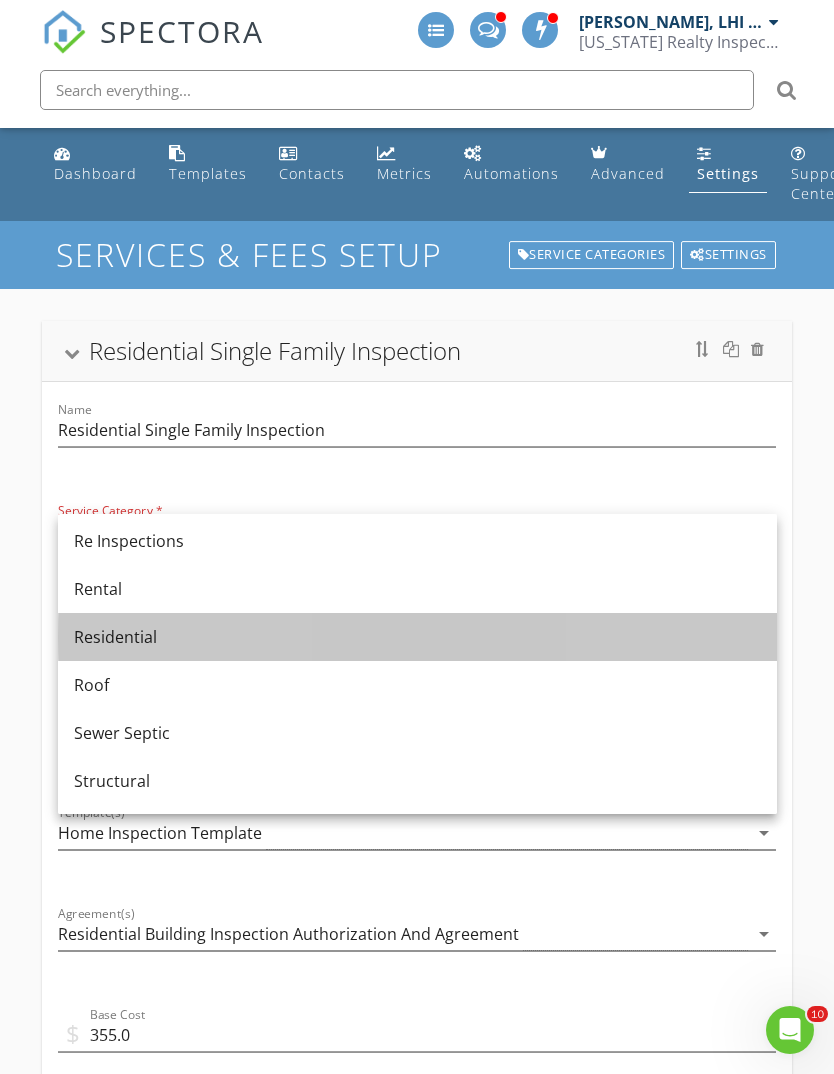 click on "Residential" at bounding box center (417, 637) 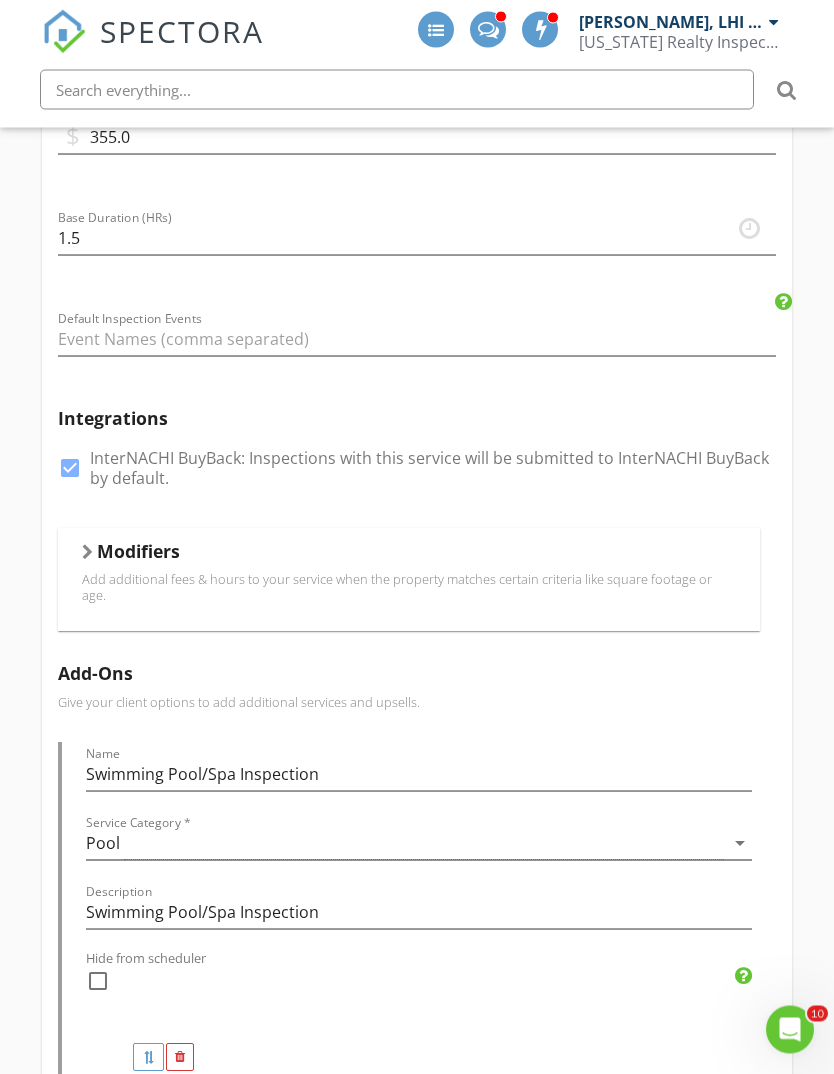 scroll, scrollTop: 899, scrollLeft: 0, axis: vertical 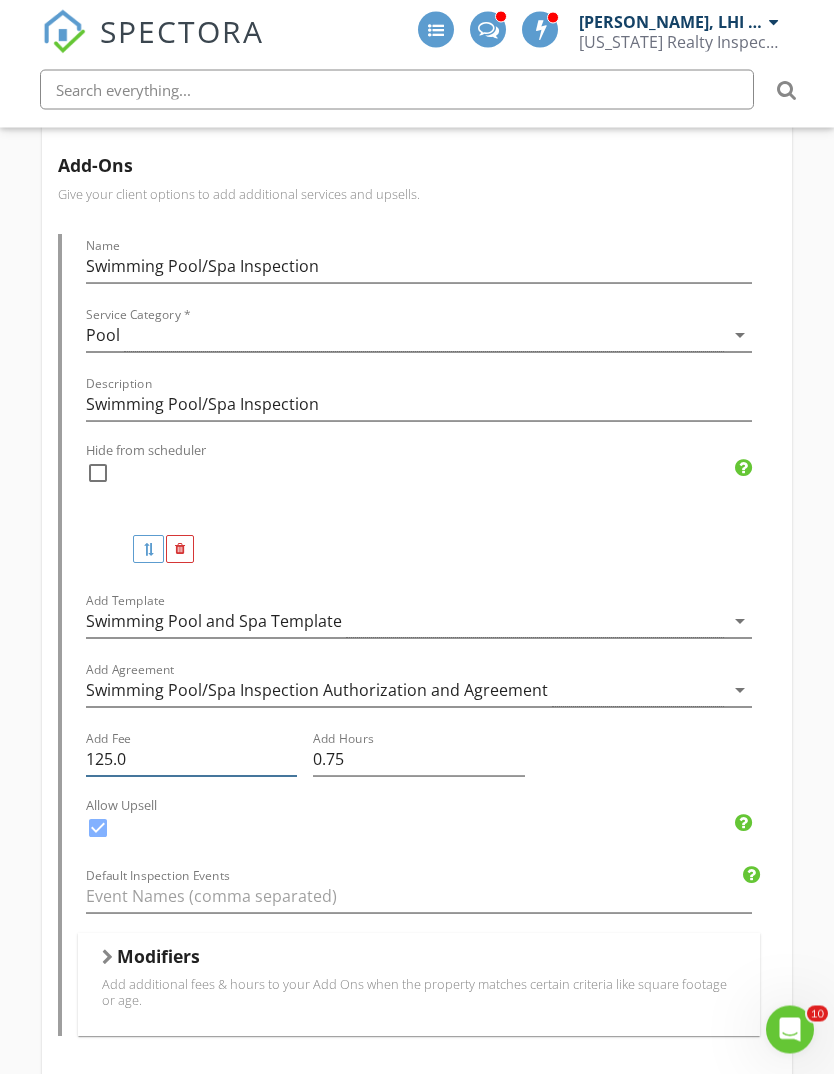 click on "125.0" at bounding box center [192, 760] 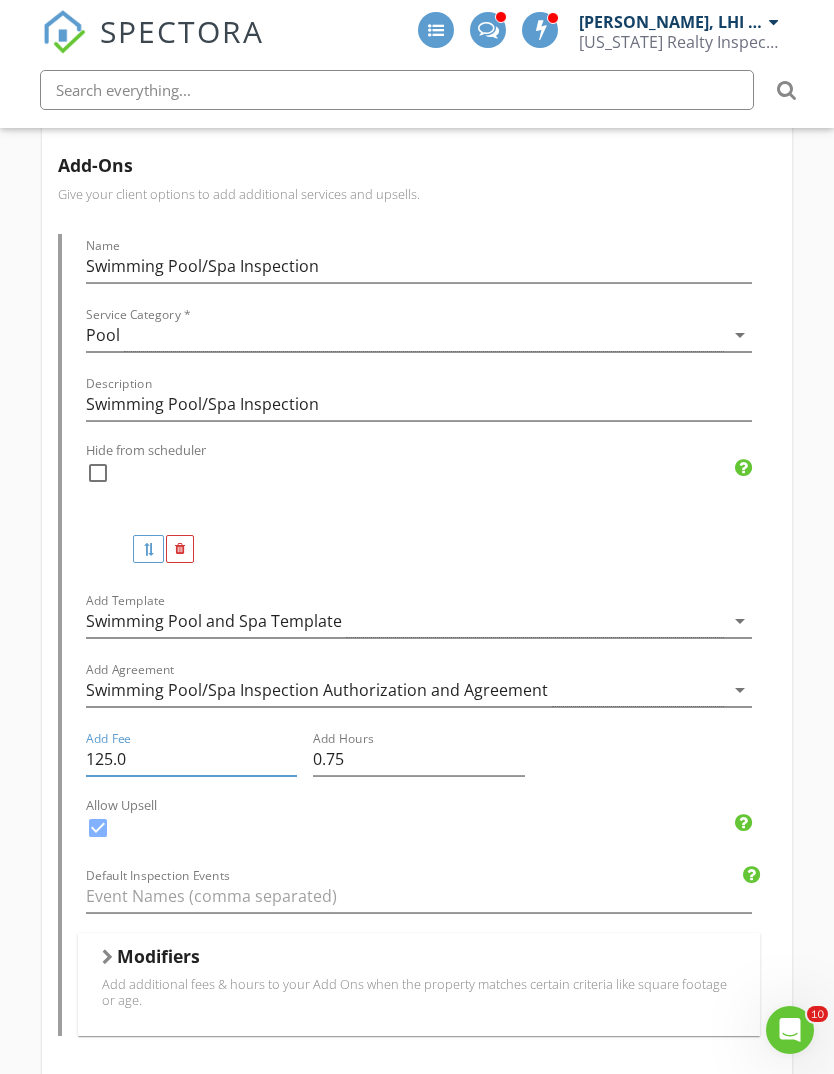 scroll, scrollTop: 1405, scrollLeft: 0, axis: vertical 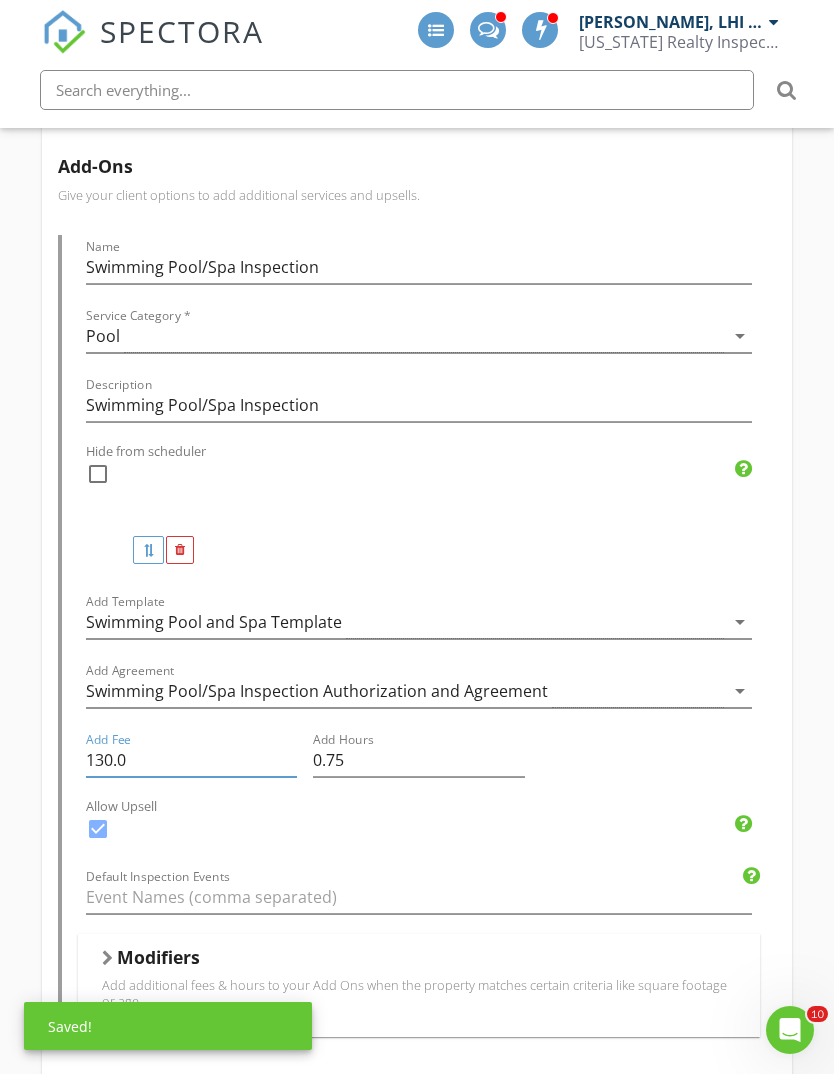 type on "130.0" 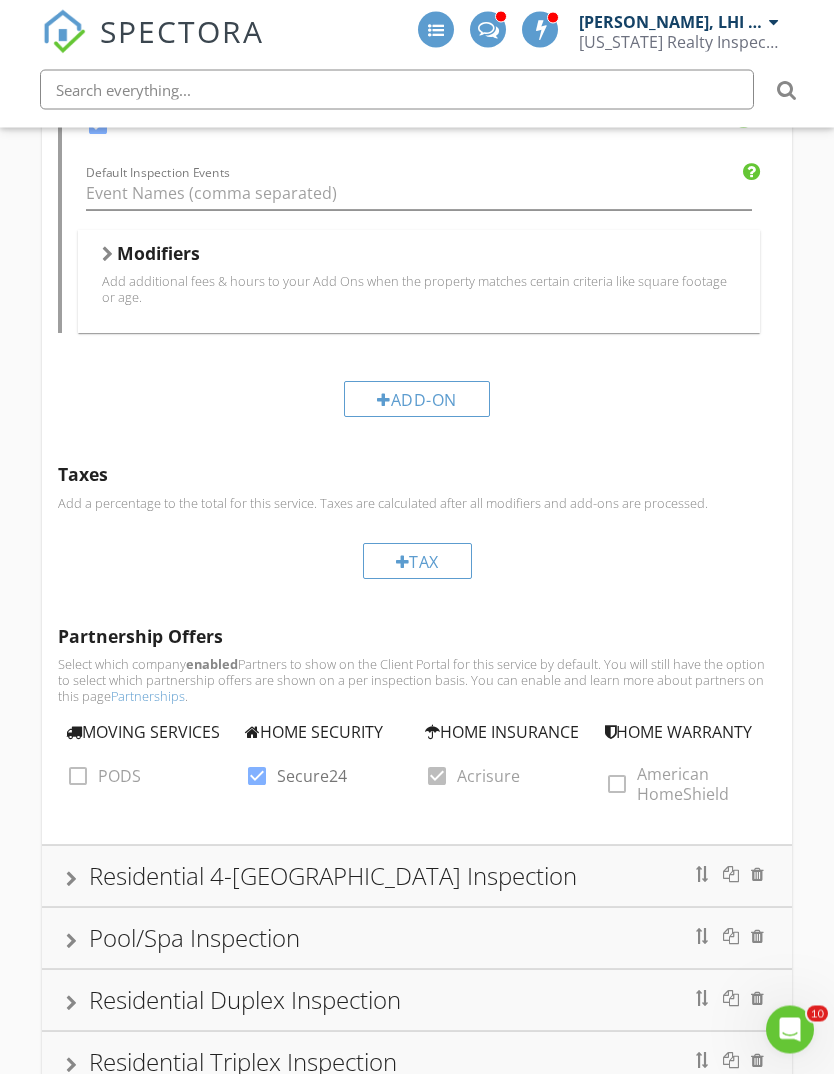 scroll, scrollTop: 2109, scrollLeft: 0, axis: vertical 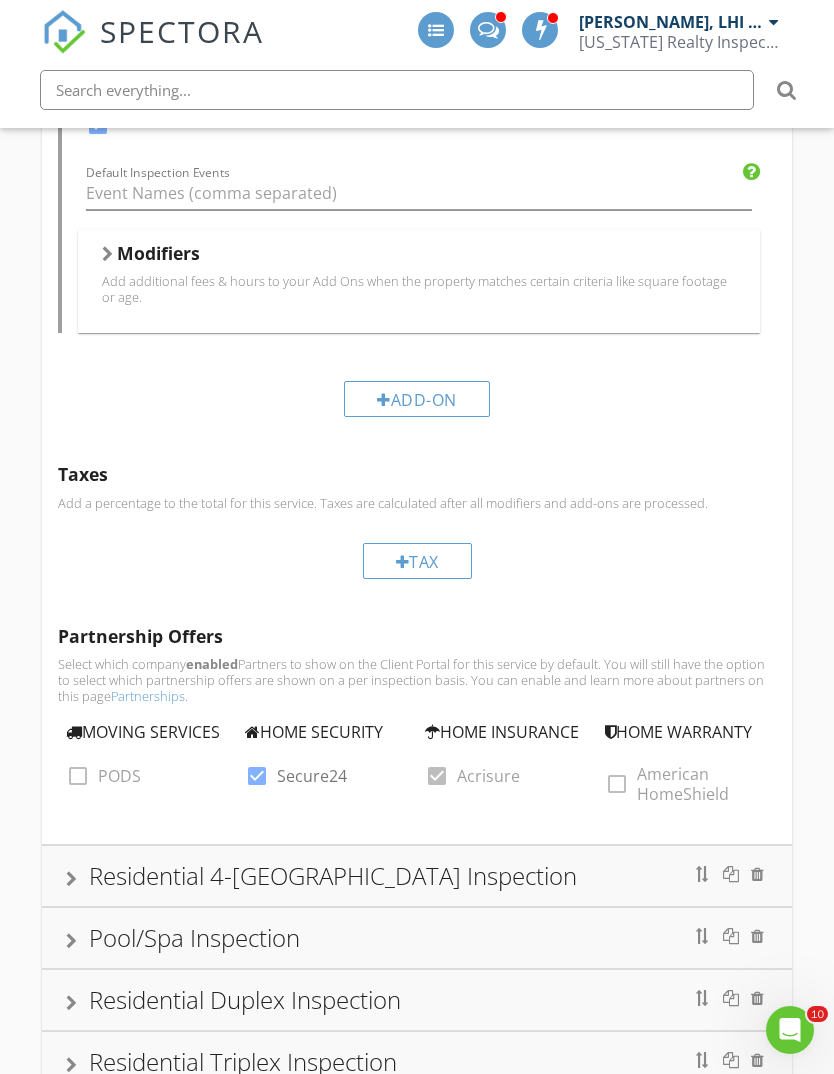click on "Residential 4-Point Building Inspection" at bounding box center [333, 875] 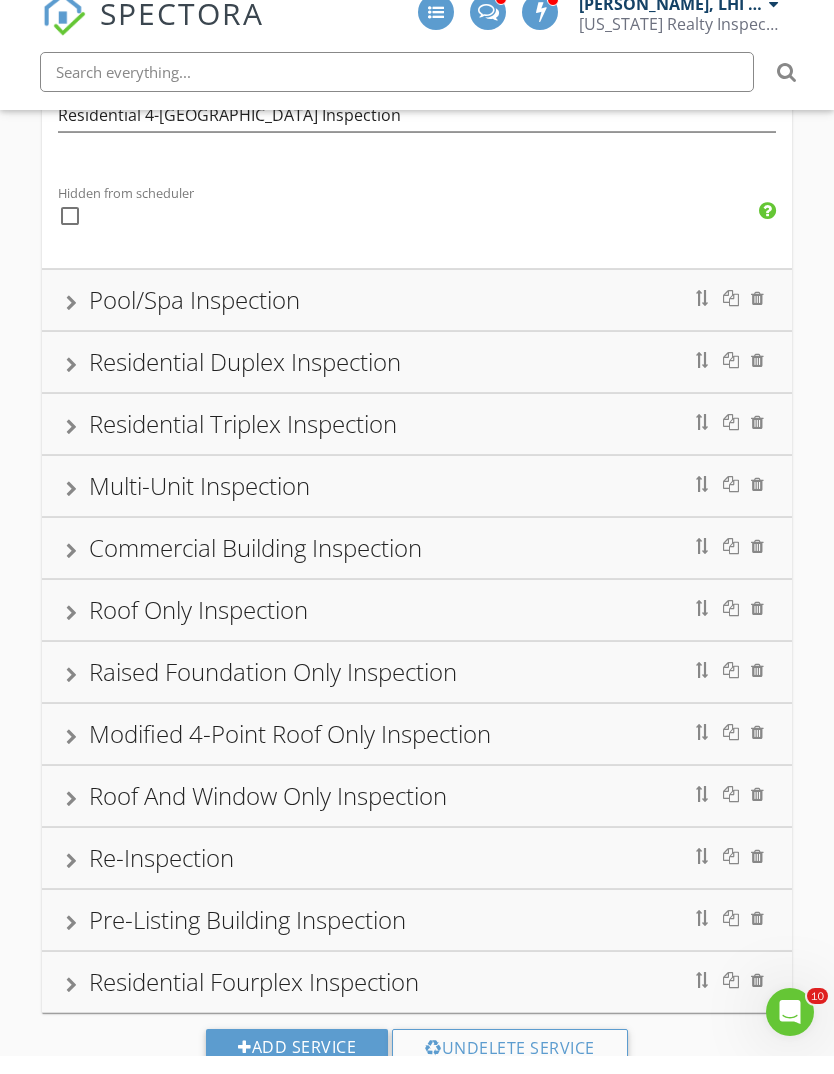 scroll, scrollTop: 544, scrollLeft: 0, axis: vertical 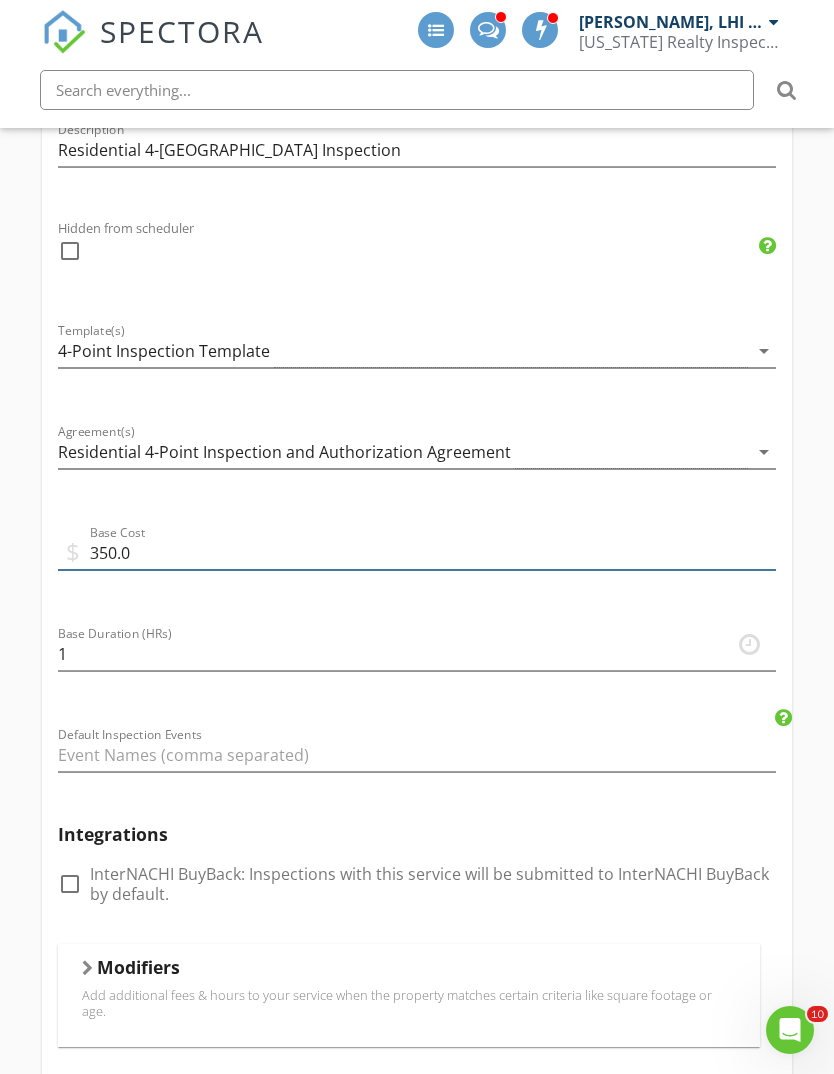 click on "350.0" at bounding box center (417, 553) 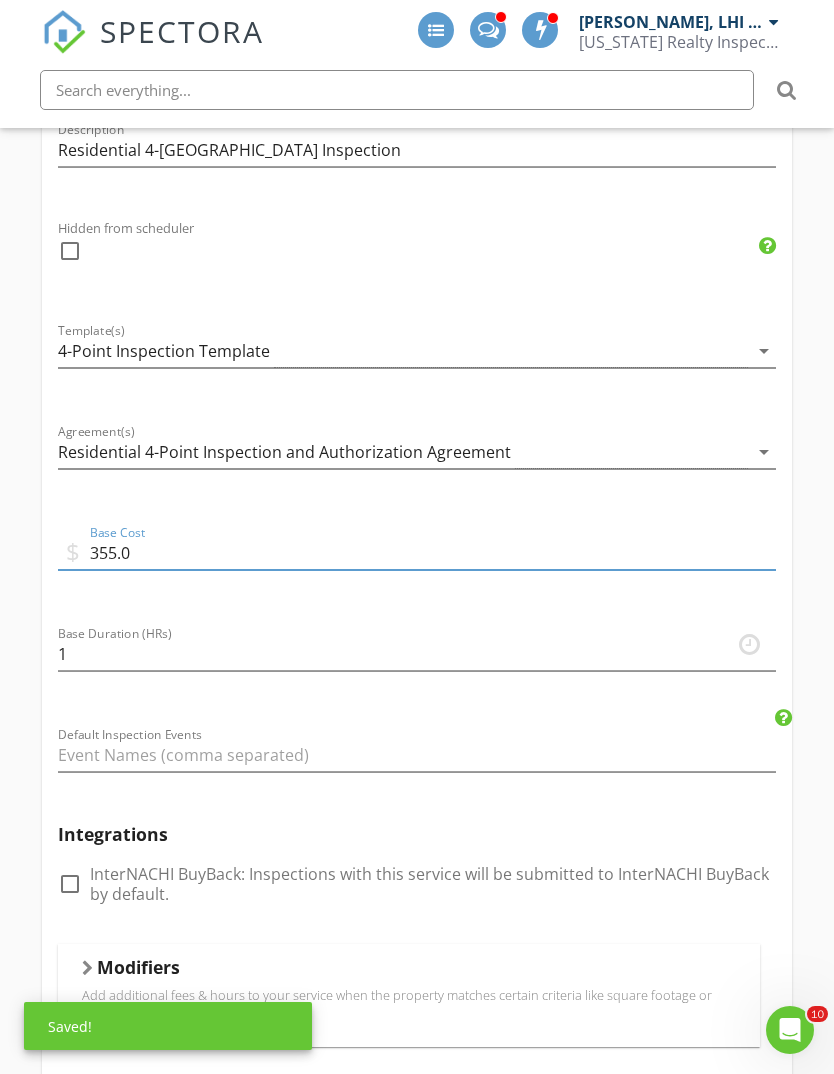 type on "355.0" 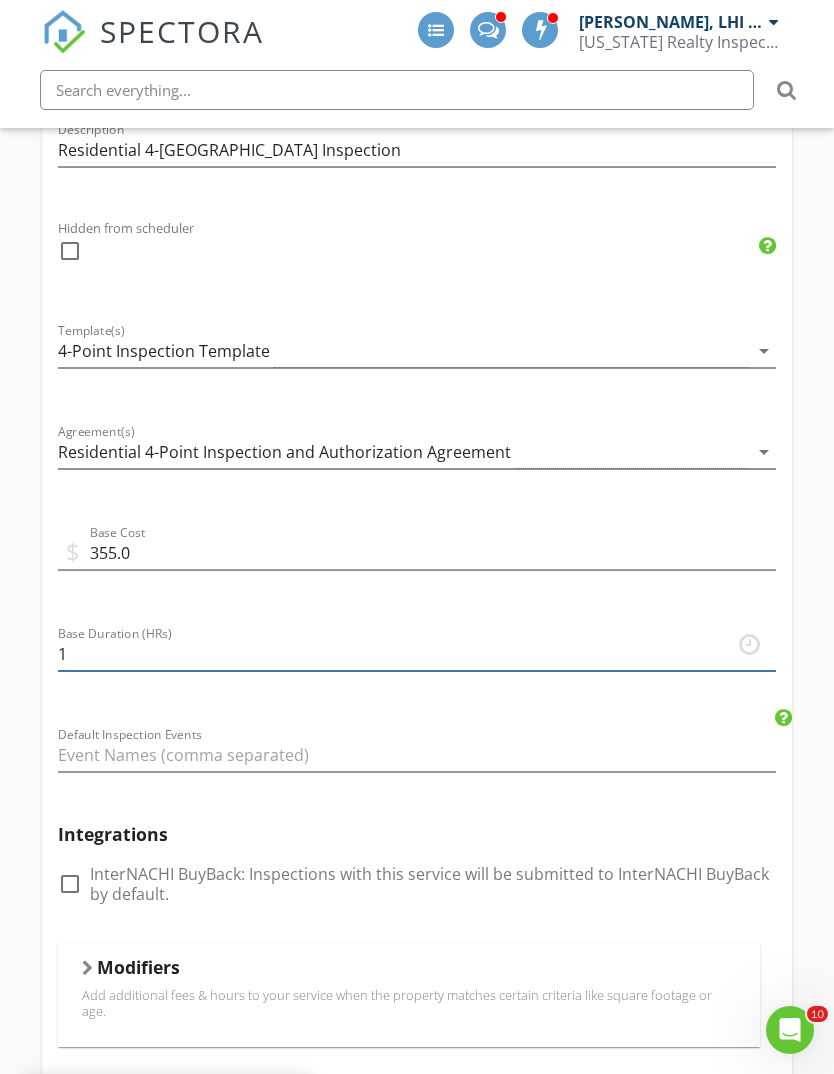 click on "1" at bounding box center [417, 654] 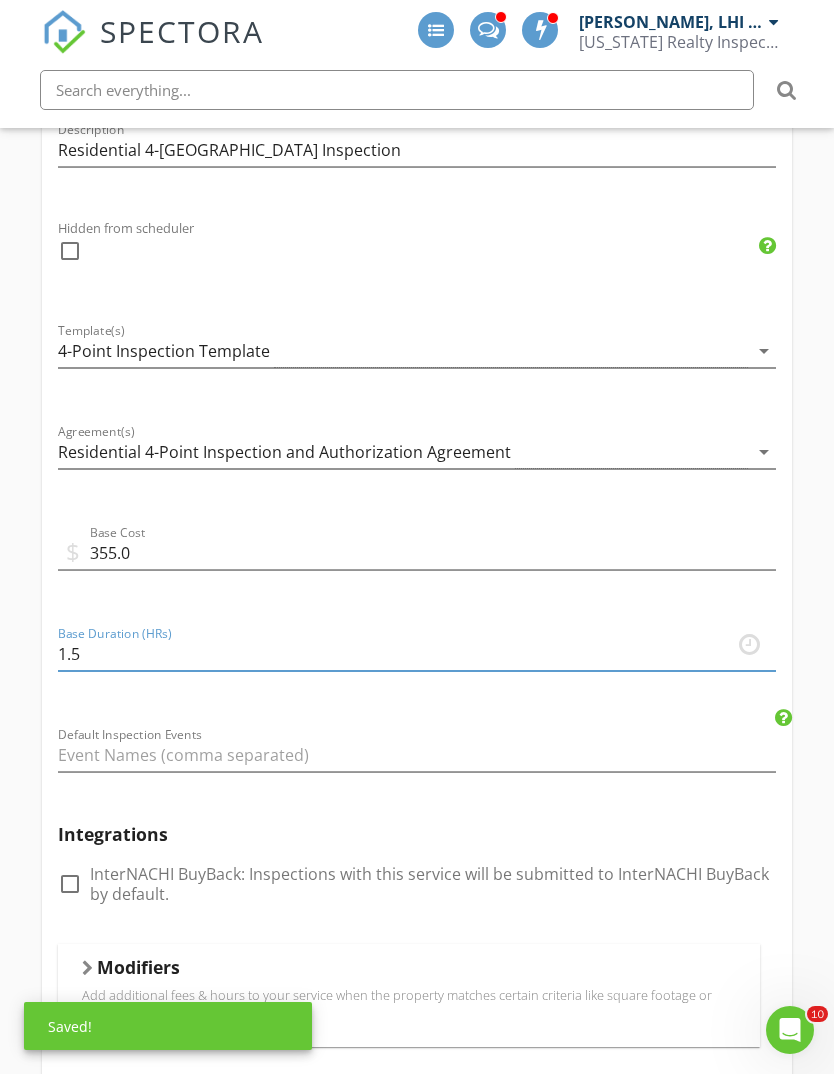 type on "1.5" 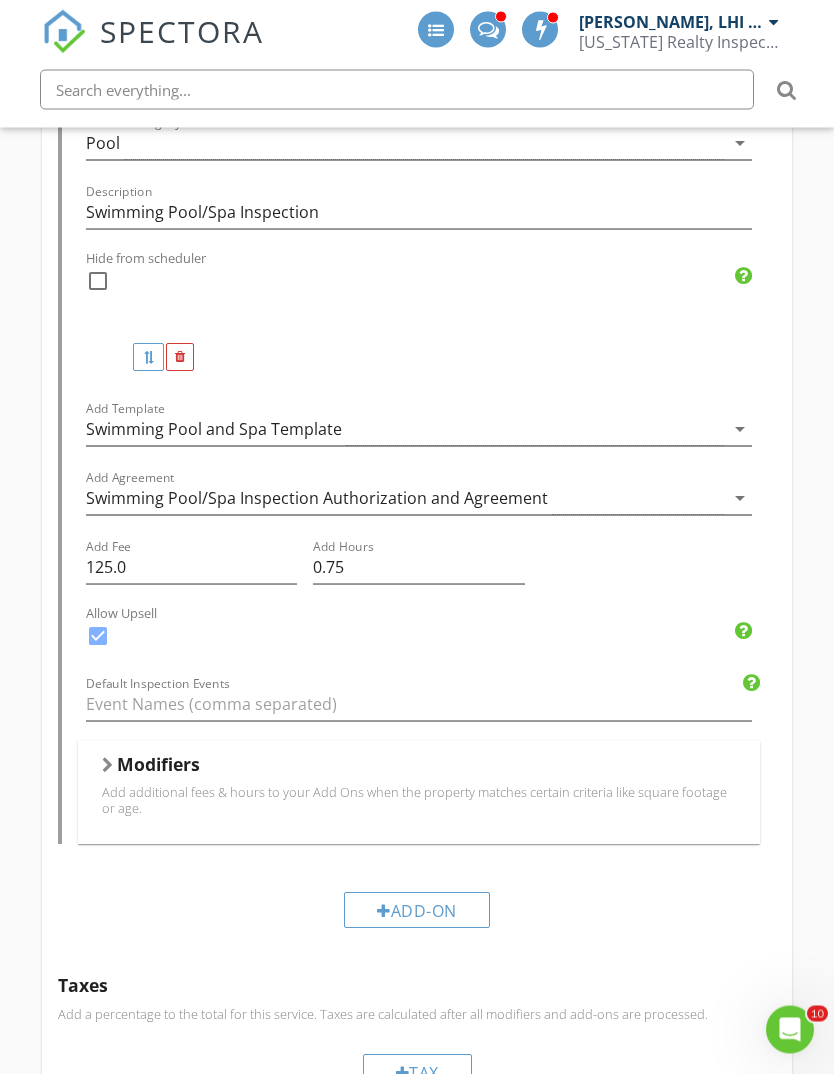 scroll, scrollTop: 1642, scrollLeft: 0, axis: vertical 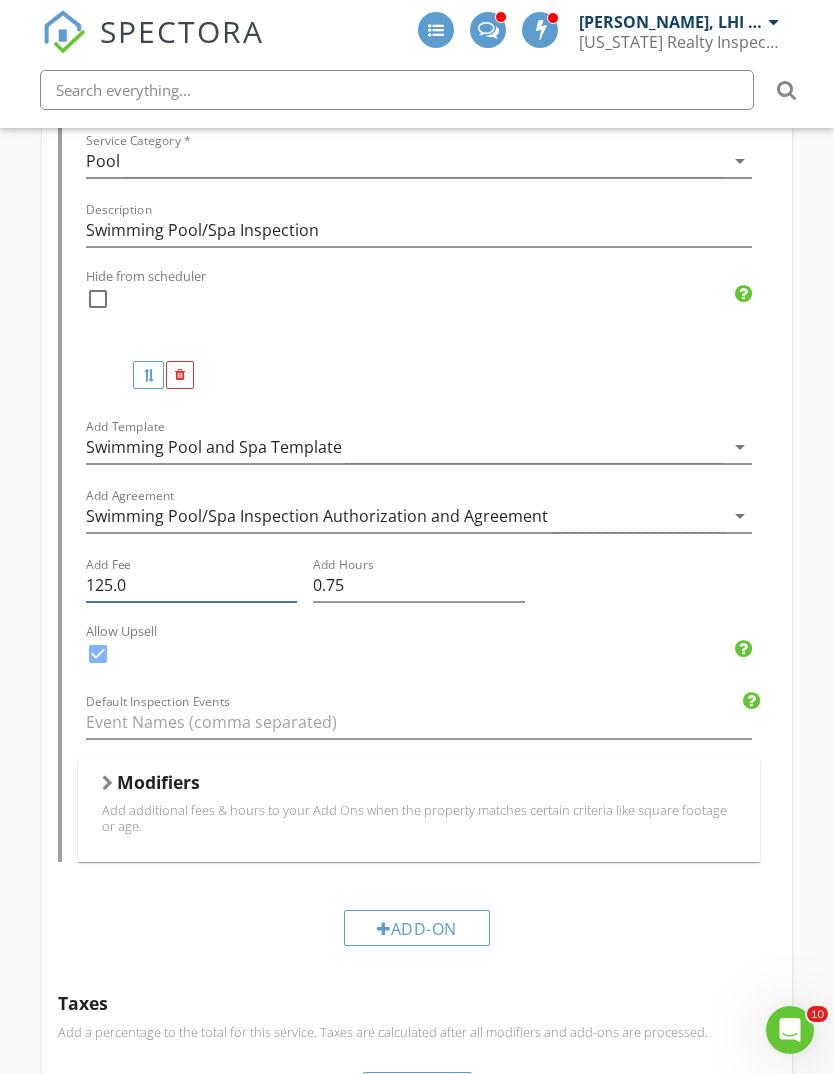 click on "125.0" at bounding box center (192, 585) 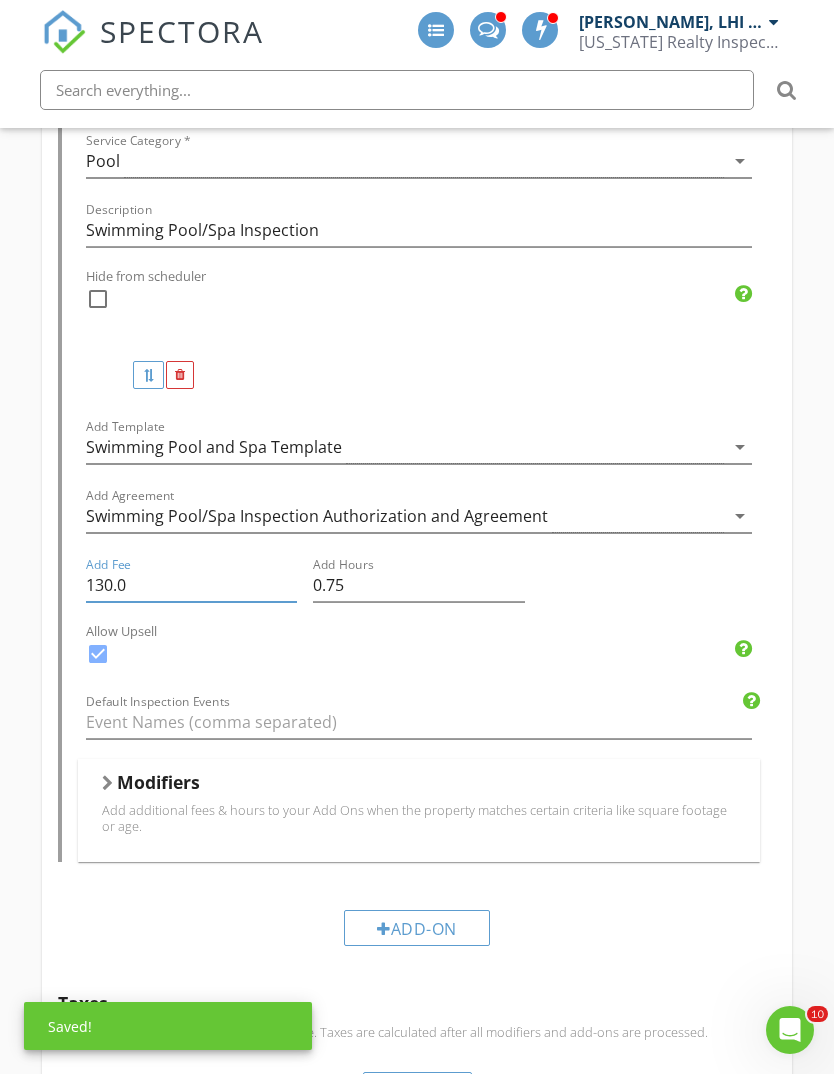 type on "130.0" 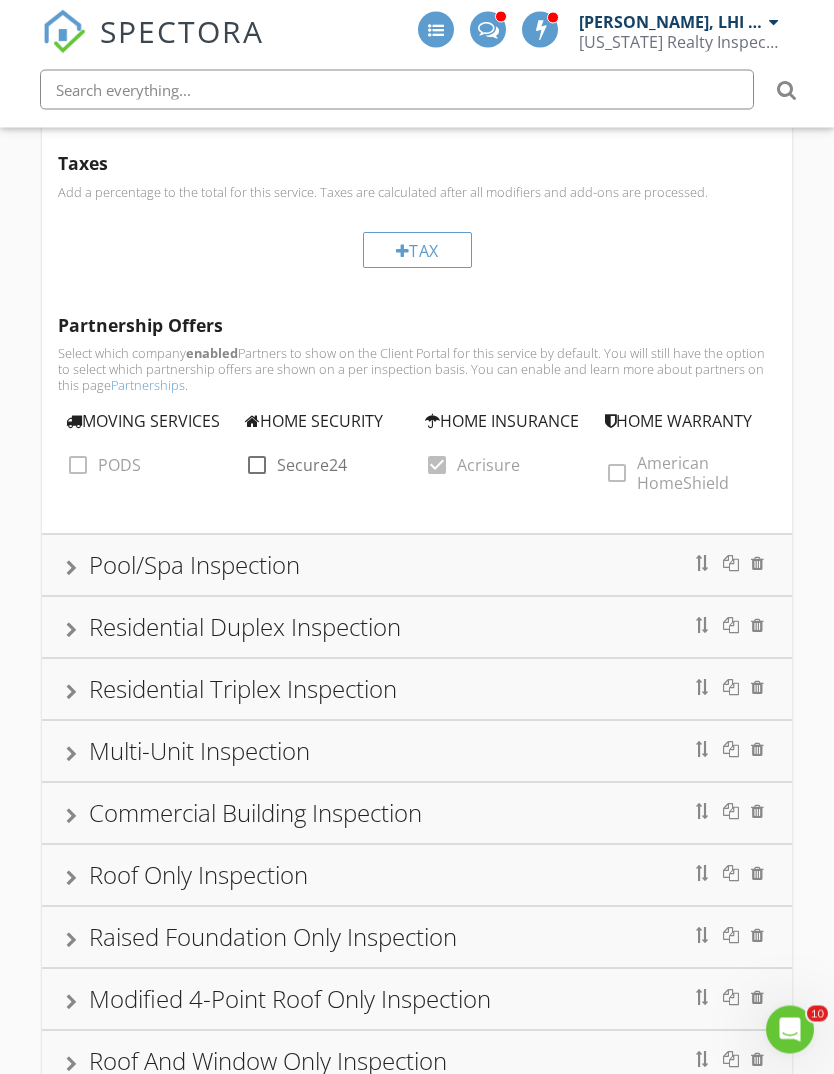scroll, scrollTop: 2540, scrollLeft: 0, axis: vertical 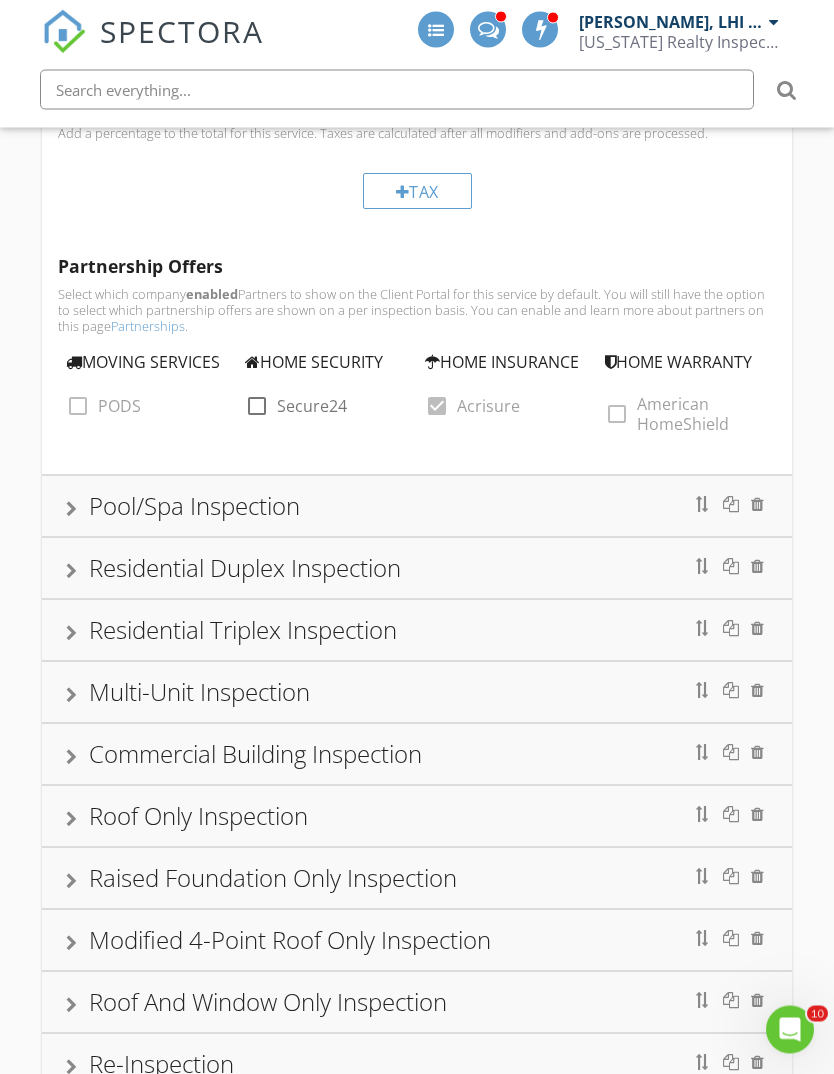 click on "Pool/Spa Inspection" at bounding box center [194, 506] 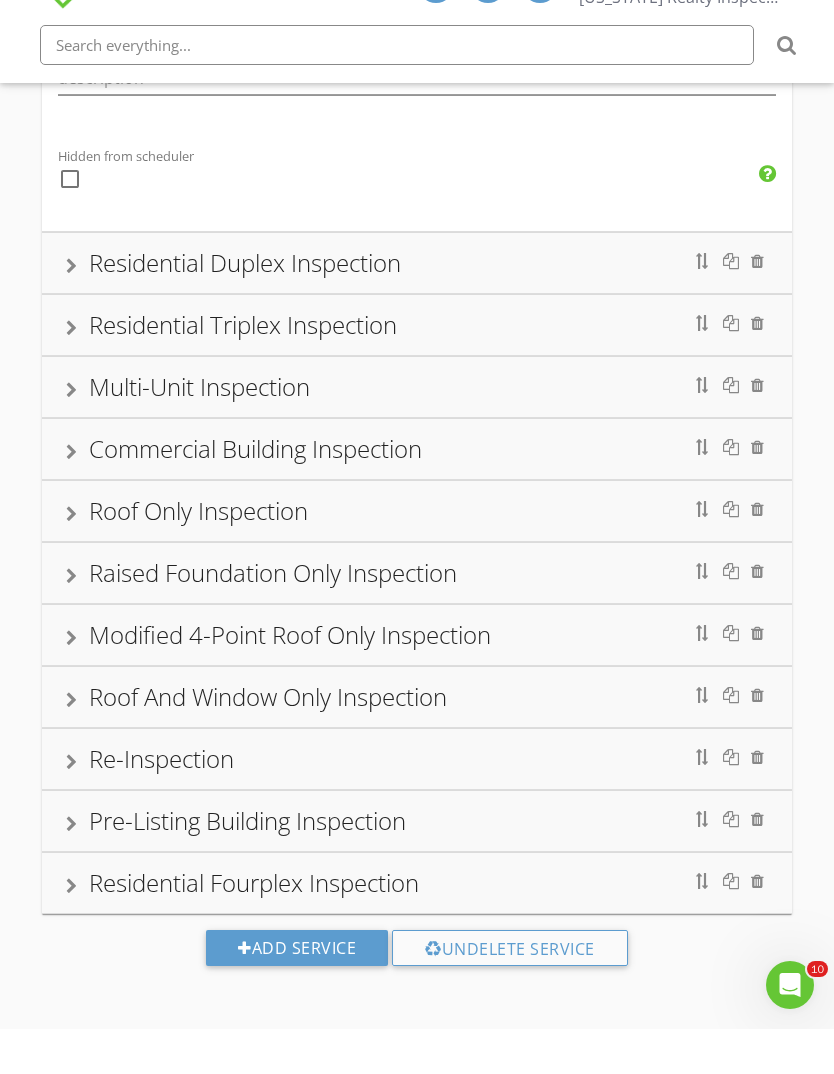 scroll, scrollTop: 544, scrollLeft: 0, axis: vertical 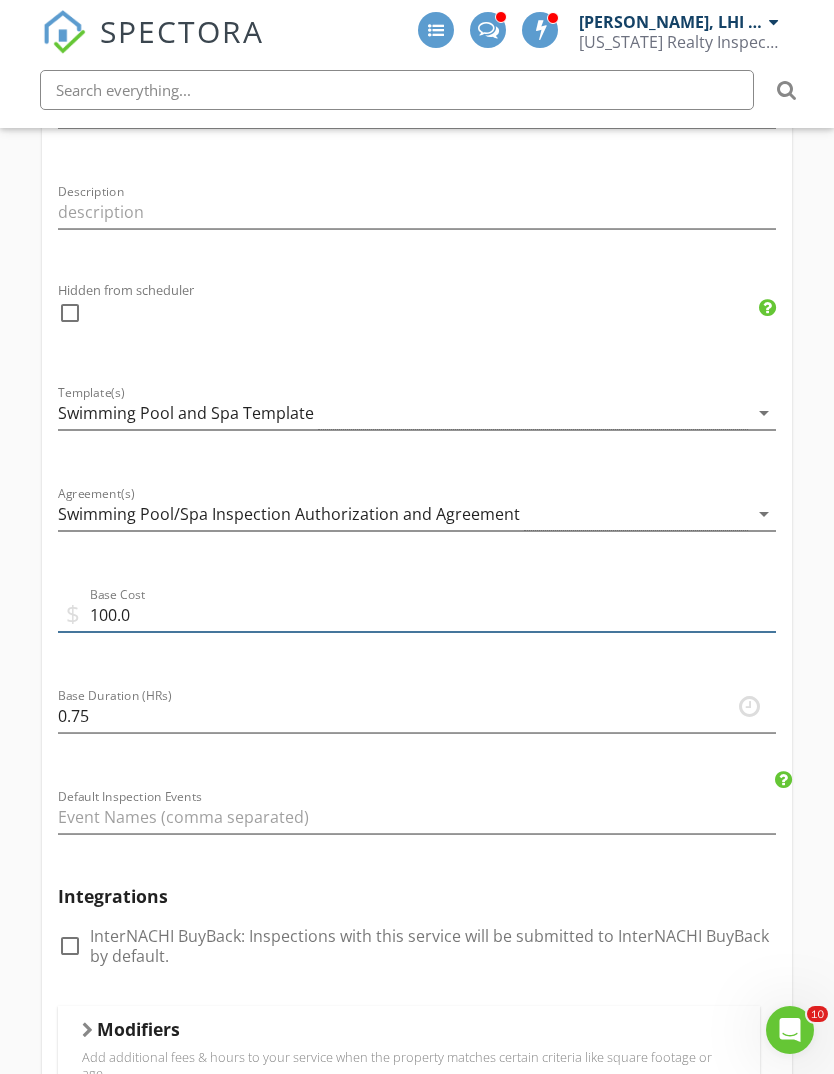click on "100.0" at bounding box center (417, 615) 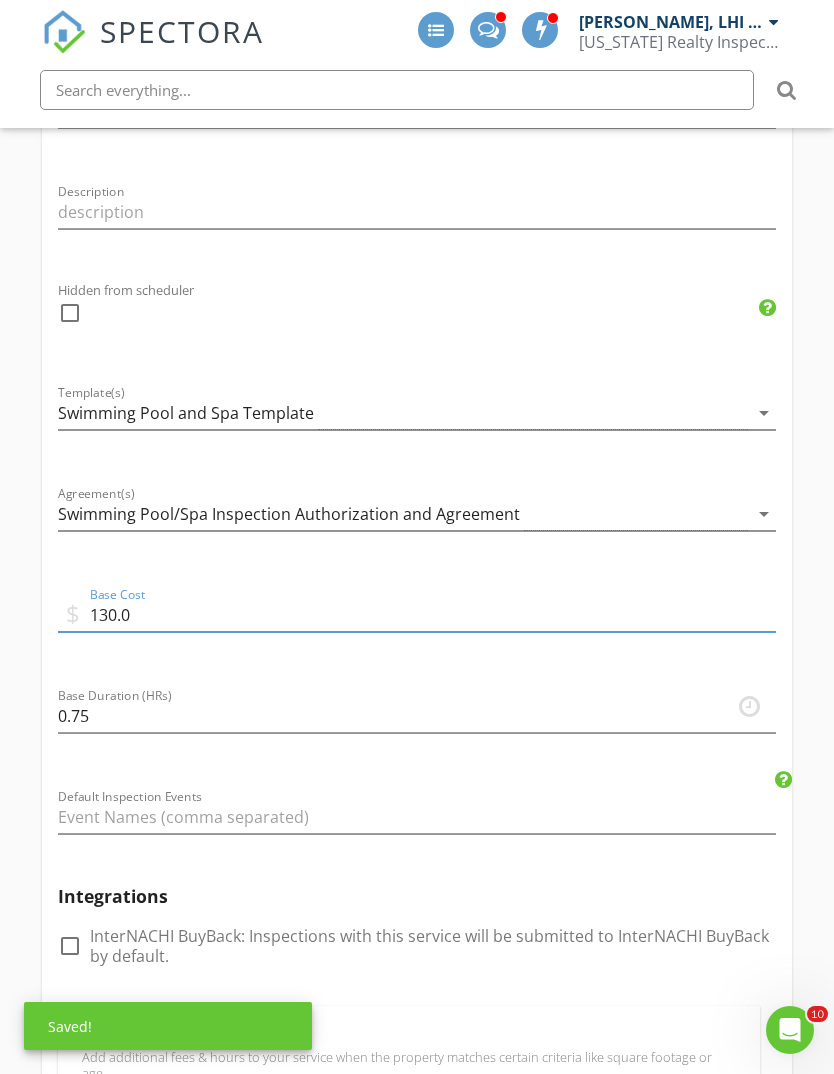 type on "130.0" 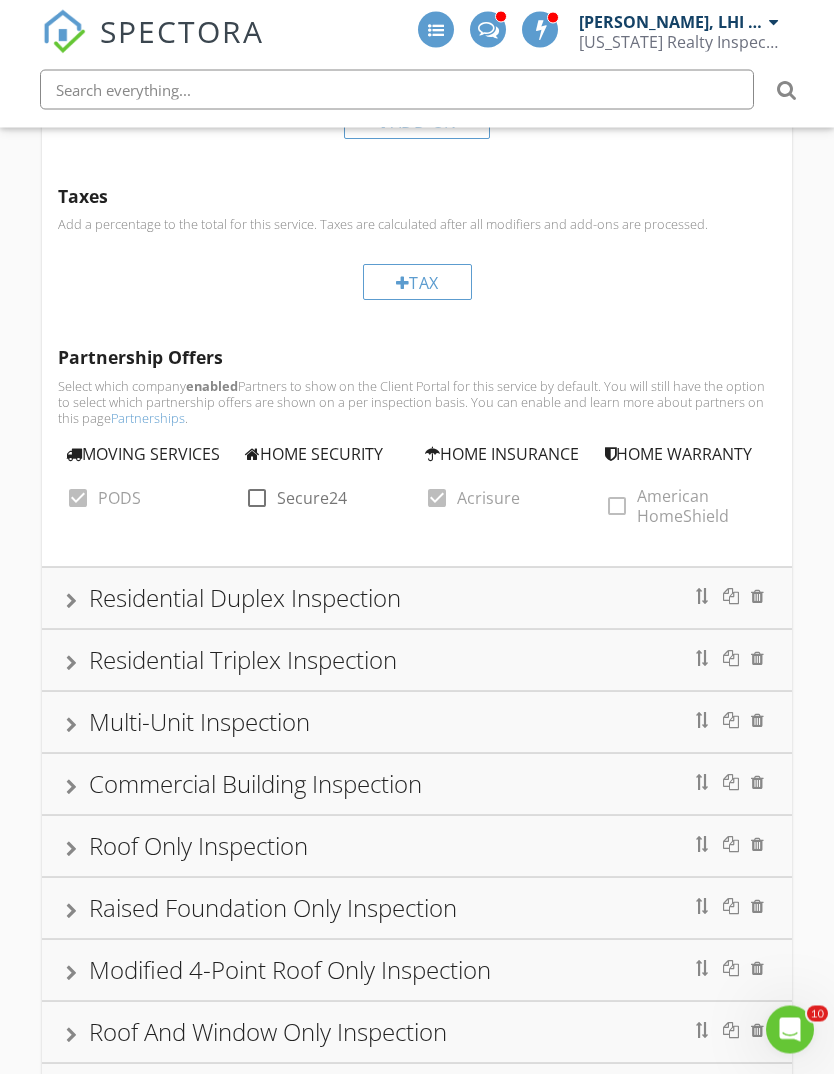 click on "Residential Duplex Inspection" at bounding box center (245, 598) 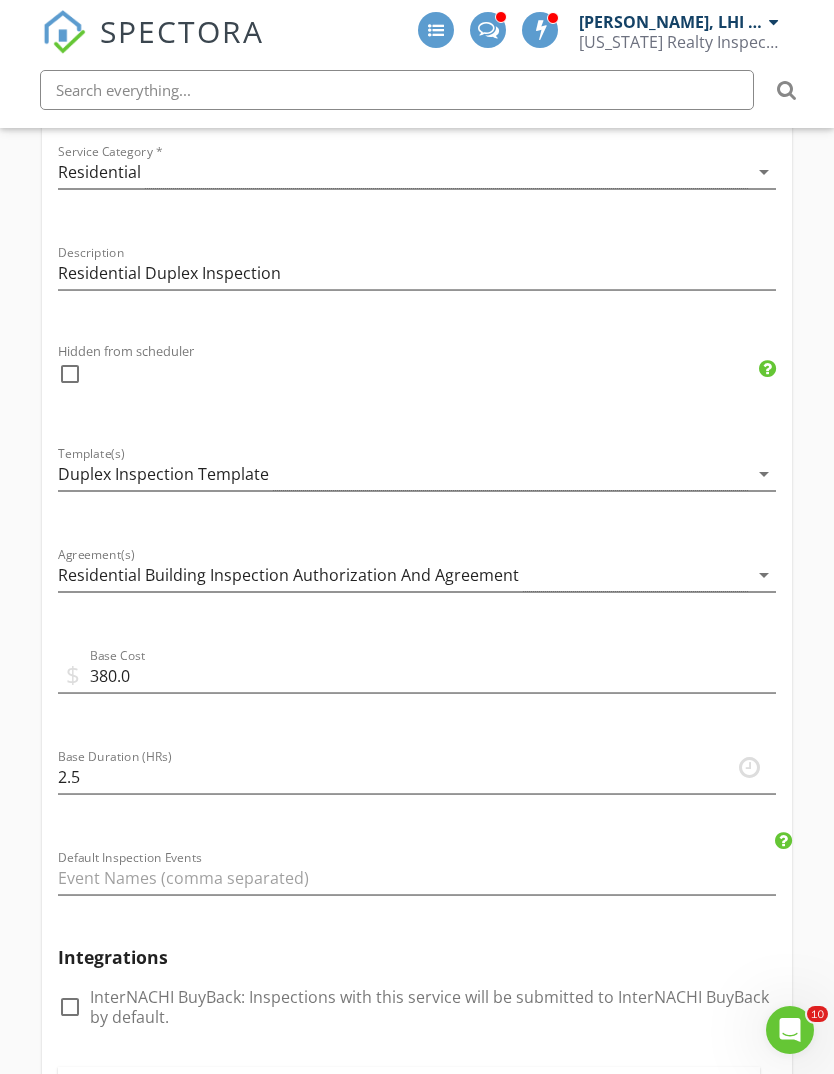 scroll, scrollTop: 542, scrollLeft: 0, axis: vertical 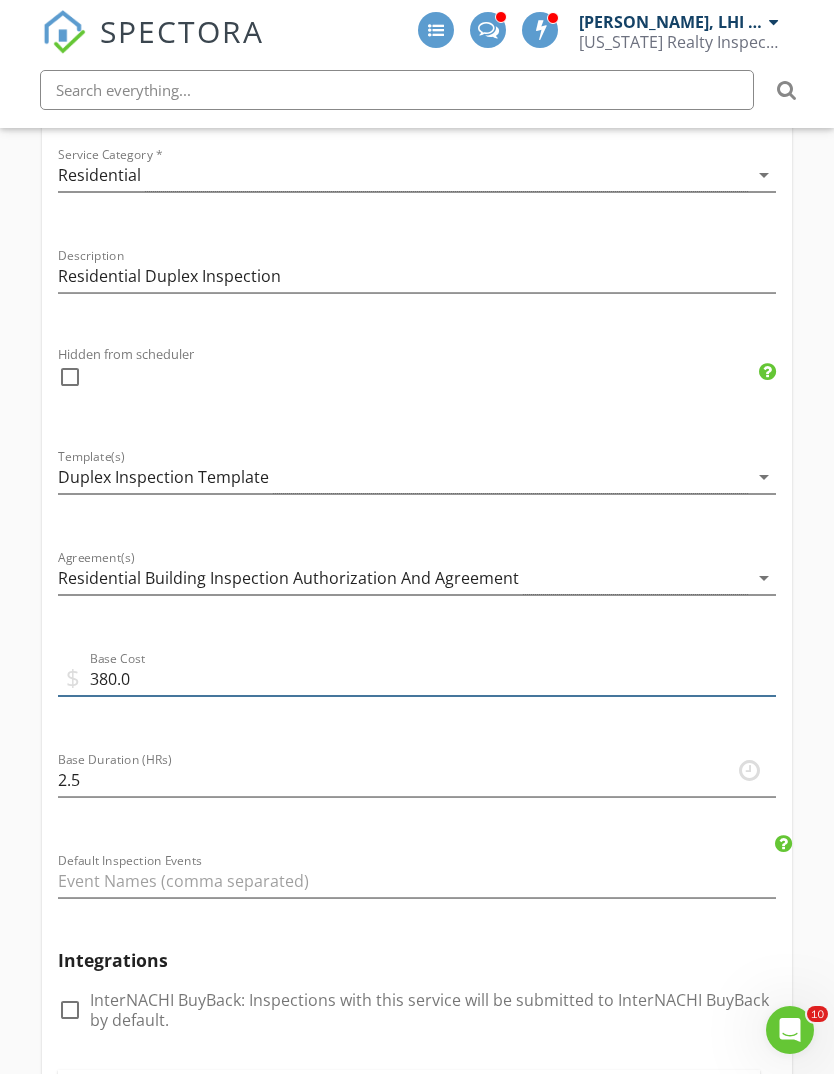 click on "380.0" at bounding box center [417, 679] 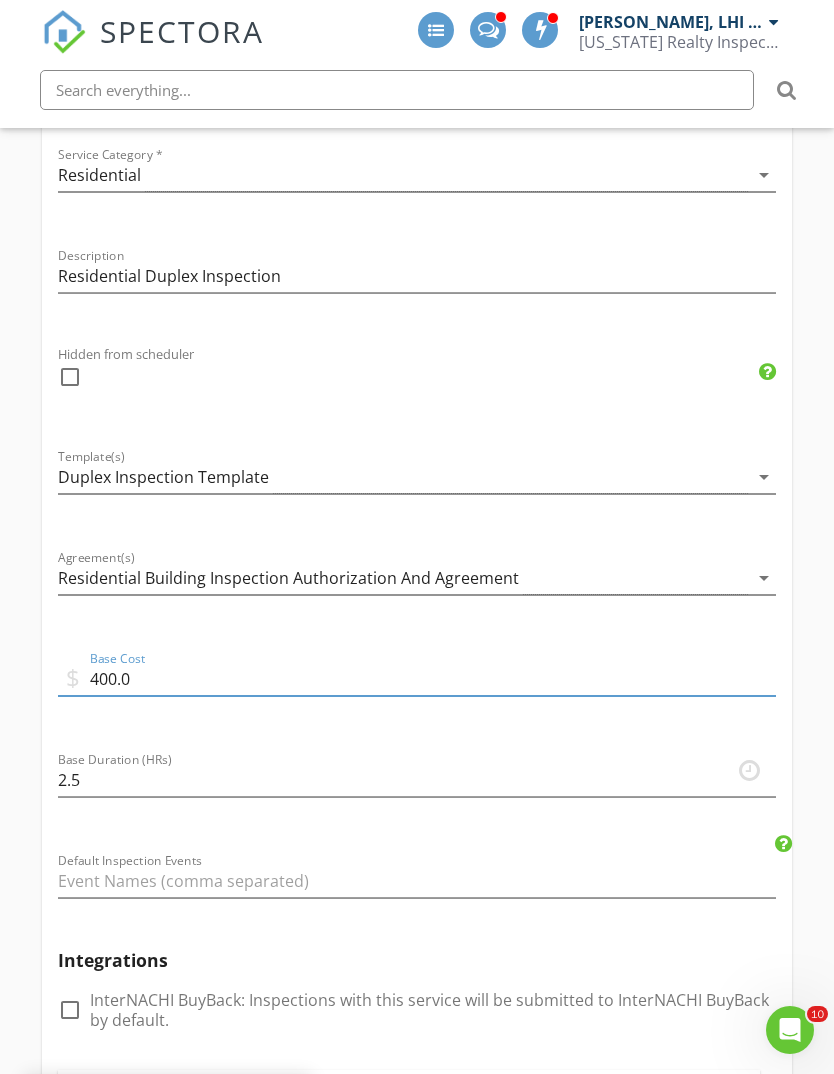type on "400.0" 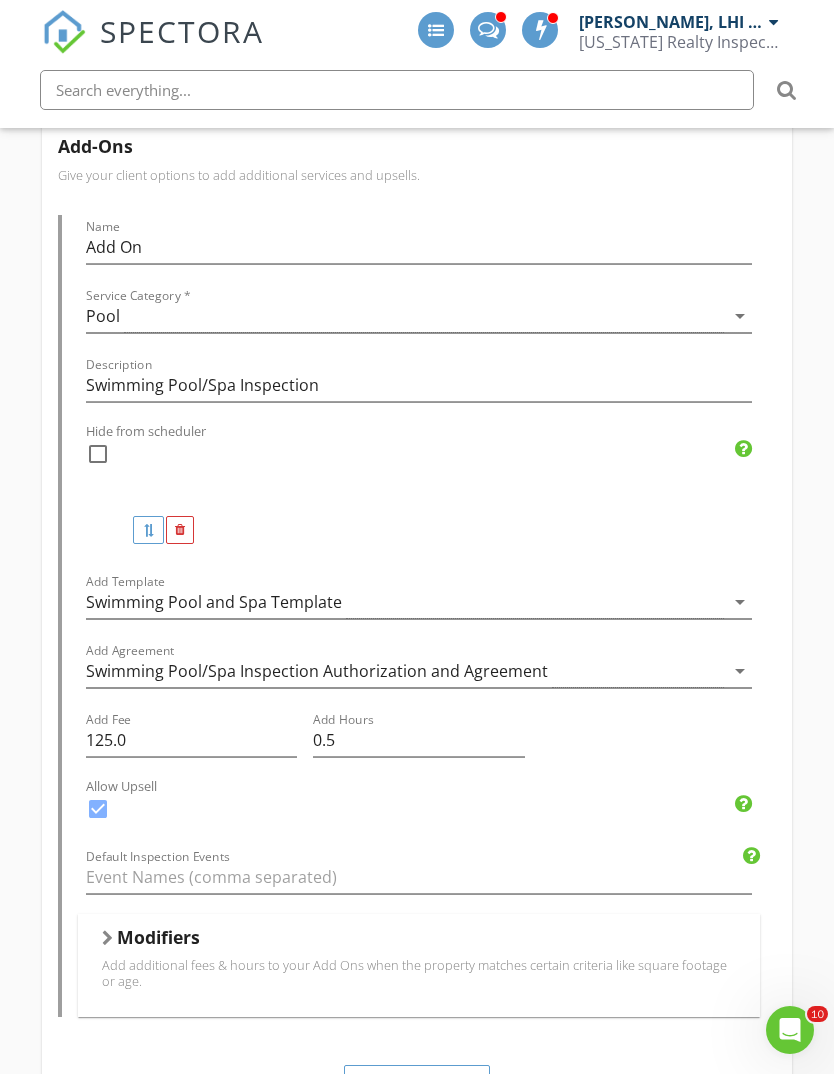 scroll, scrollTop: 1619, scrollLeft: 0, axis: vertical 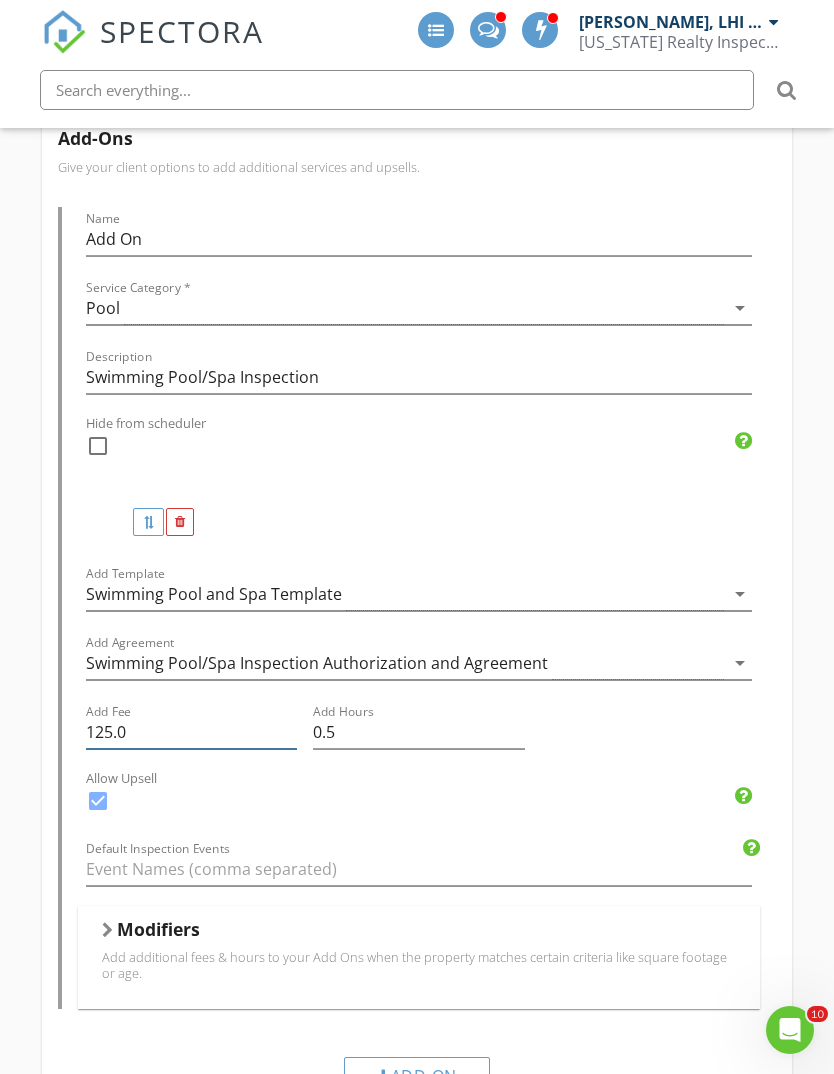 click on "125.0" at bounding box center (192, 732) 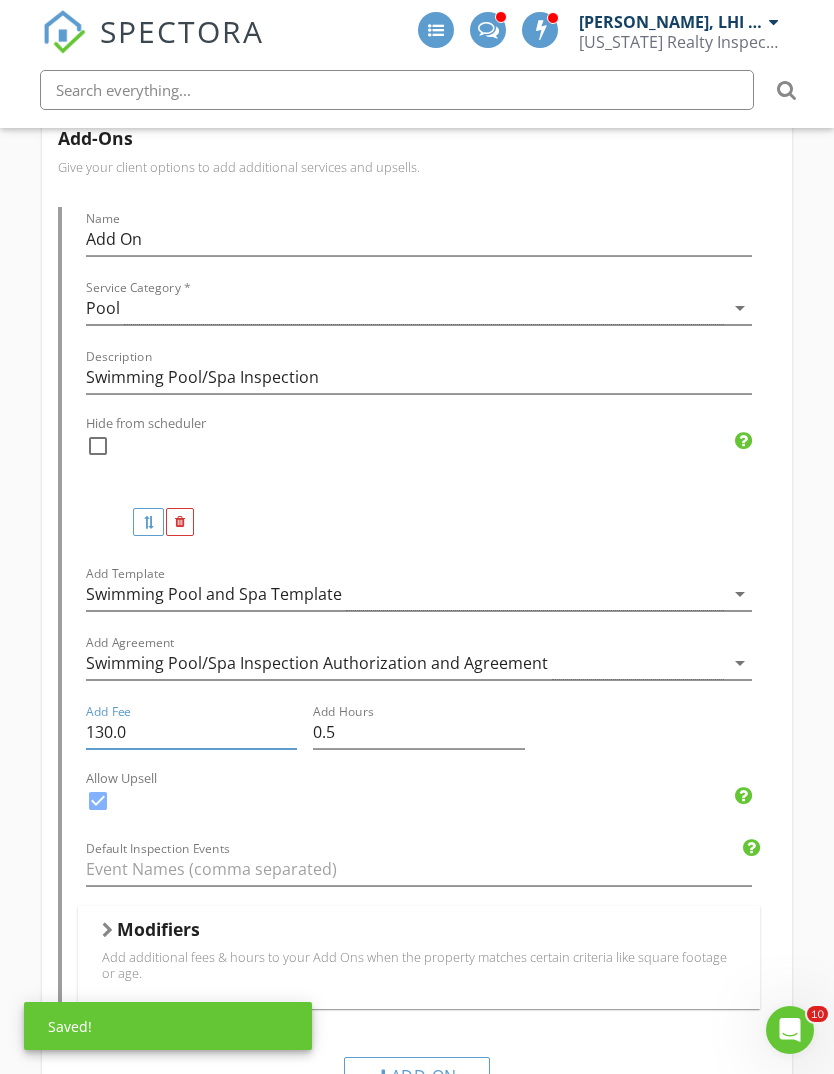type on "130.0" 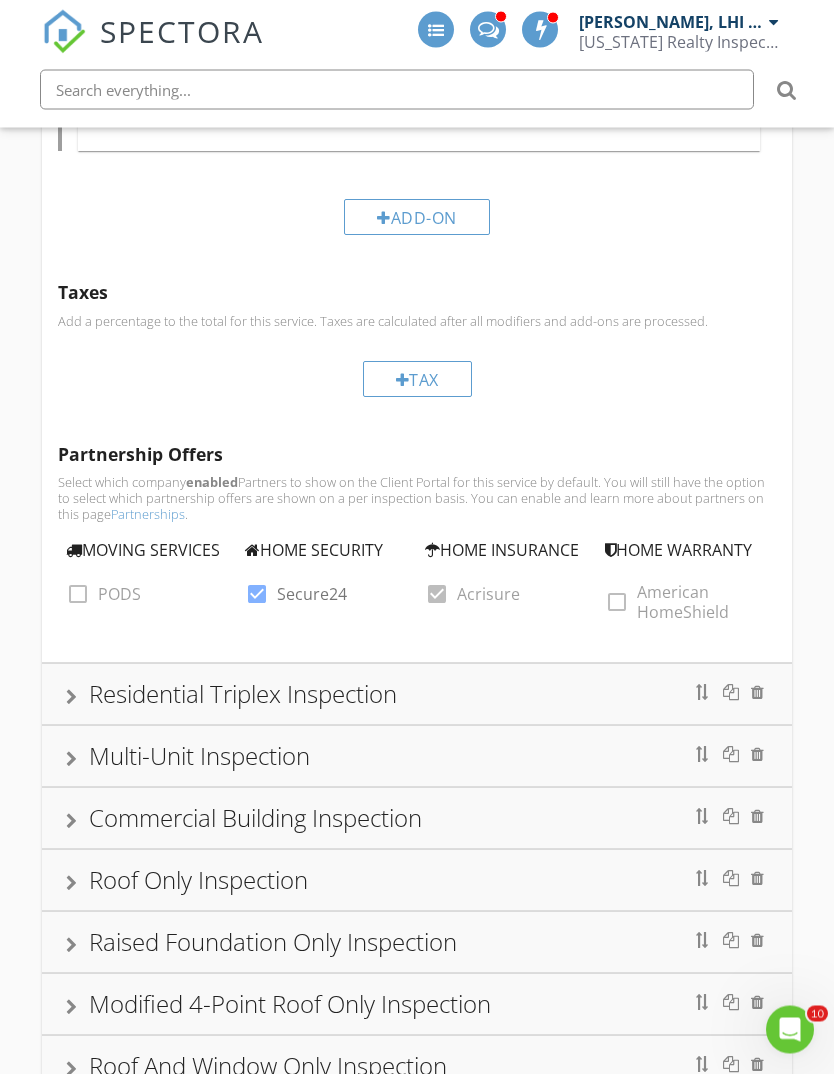 scroll, scrollTop: 2513, scrollLeft: 0, axis: vertical 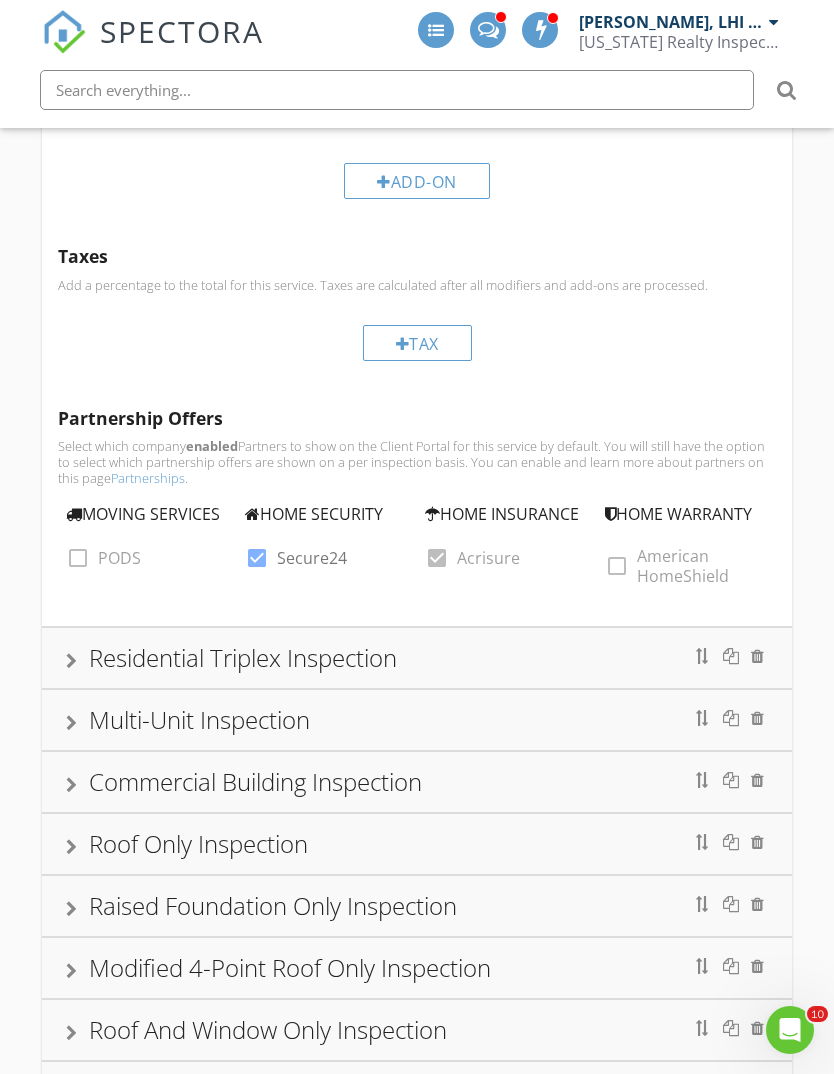 click on "Residential Triplex Inspection" at bounding box center [243, 657] 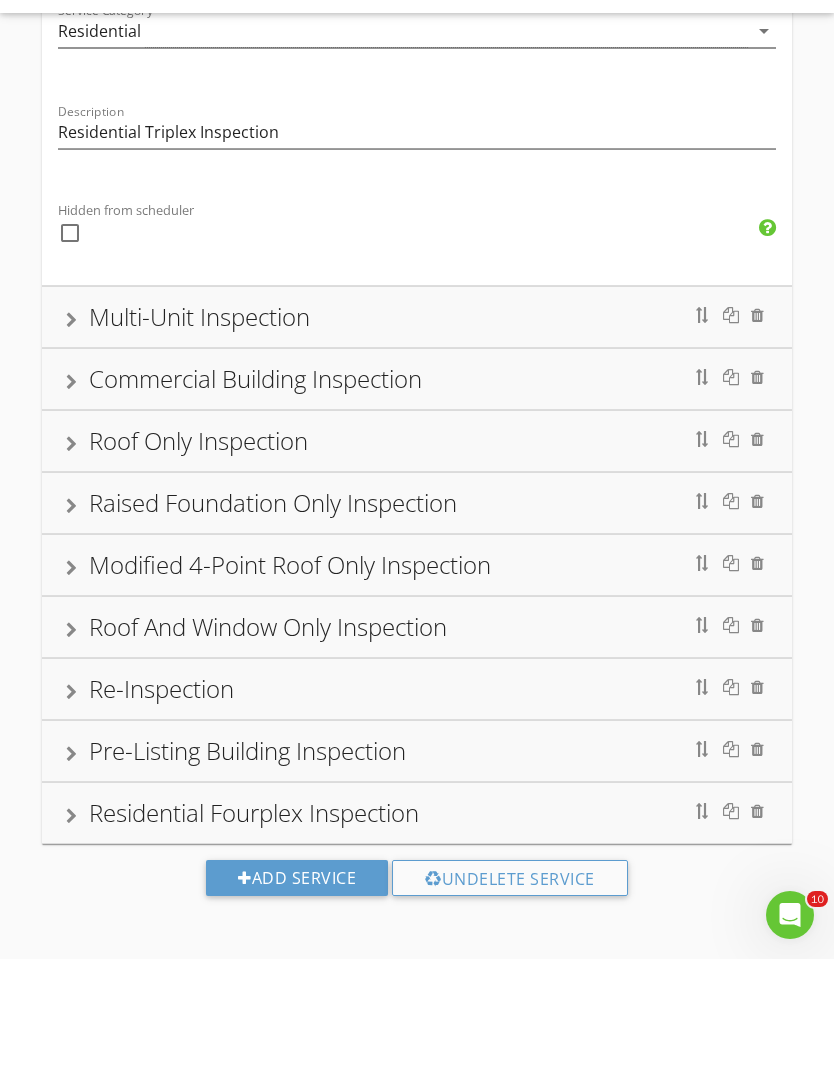 scroll, scrollTop: 542, scrollLeft: 0, axis: vertical 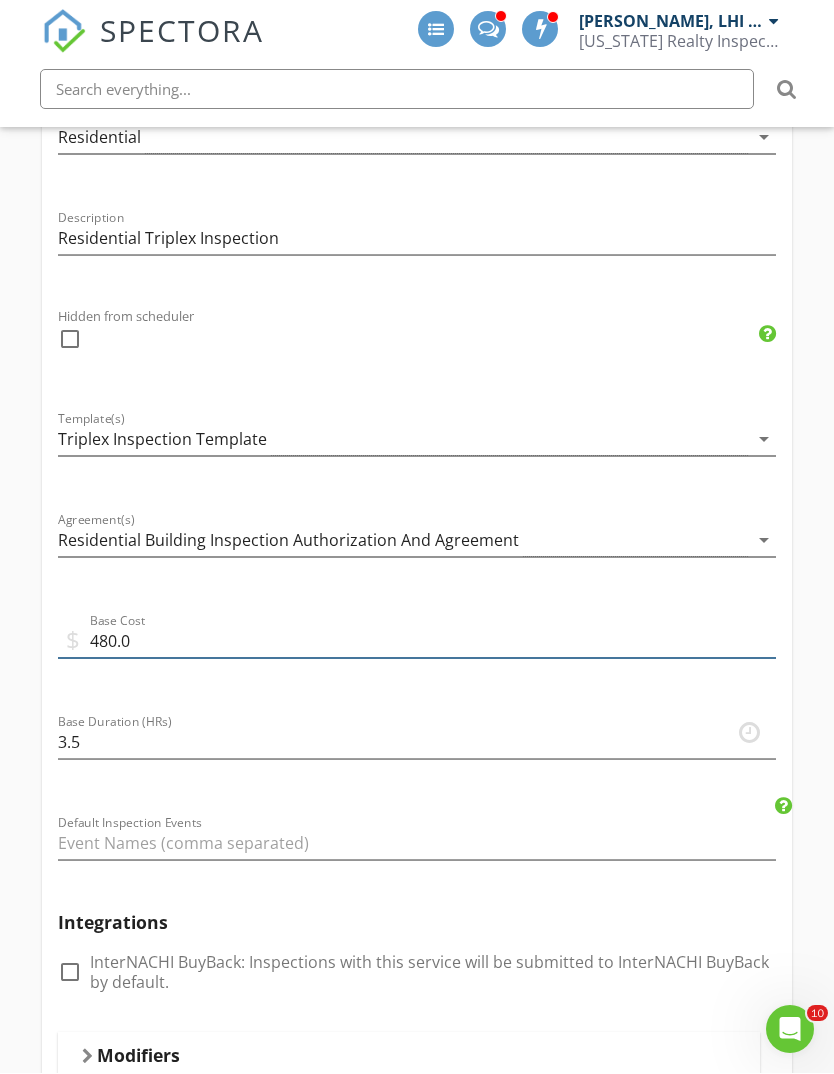 click on "480.0" at bounding box center (417, 642) 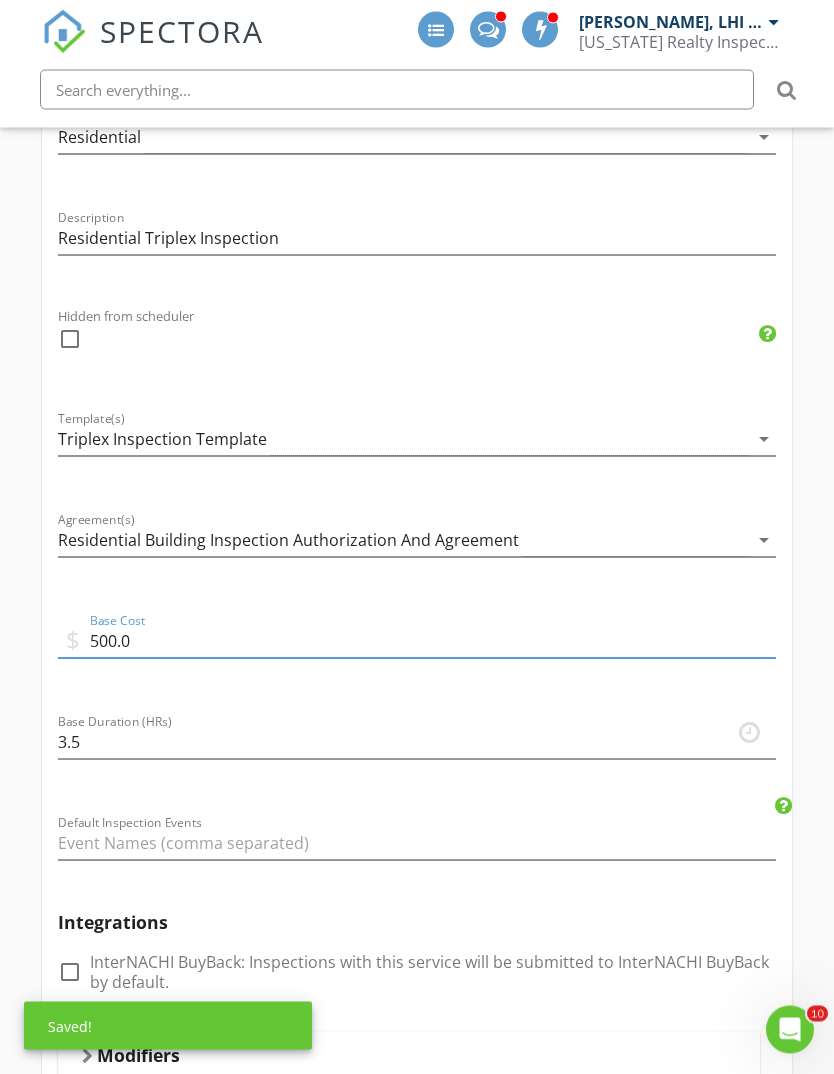 type on "500.0" 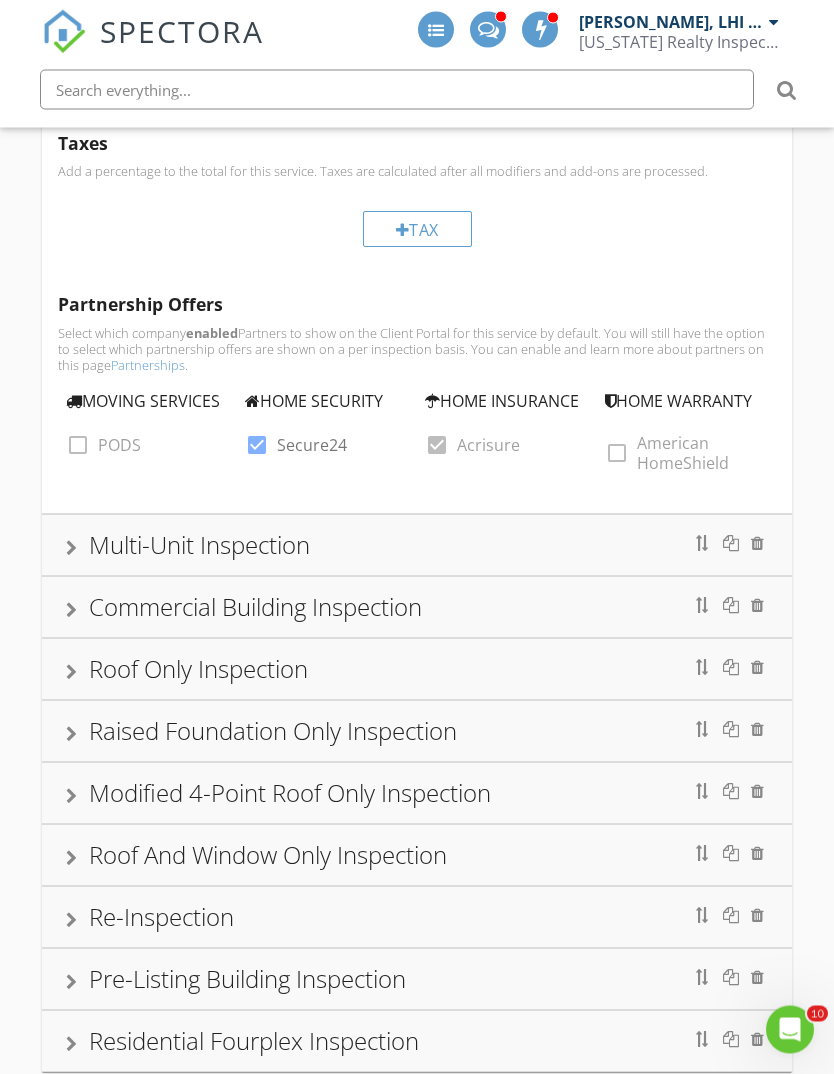 scroll, scrollTop: 1838, scrollLeft: 0, axis: vertical 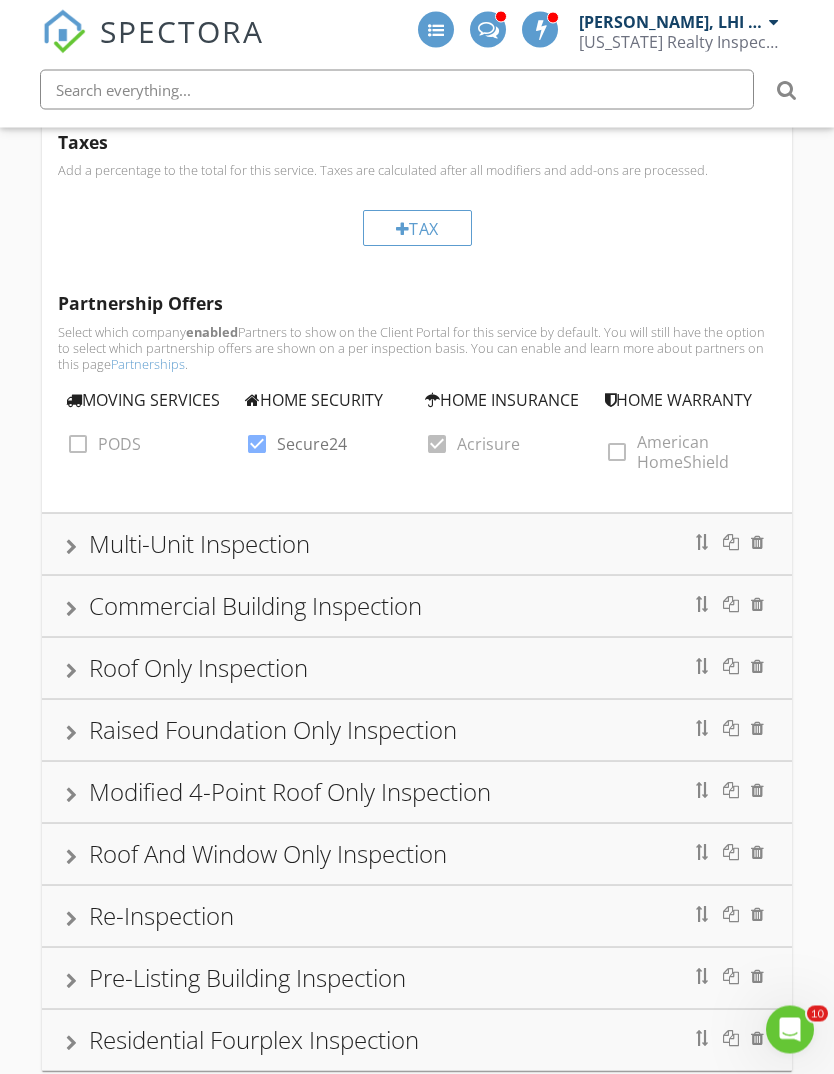 click on "Commercial Building Inspection" at bounding box center (255, 606) 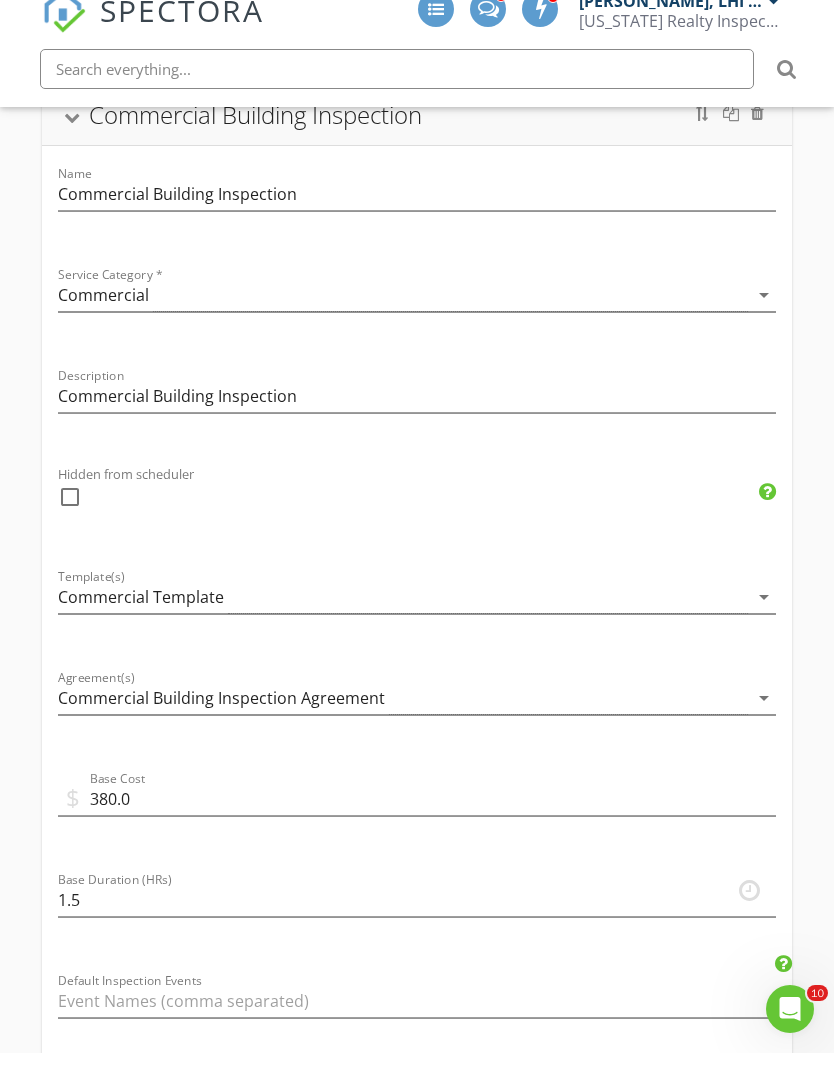 scroll, scrollTop: 542, scrollLeft: 0, axis: vertical 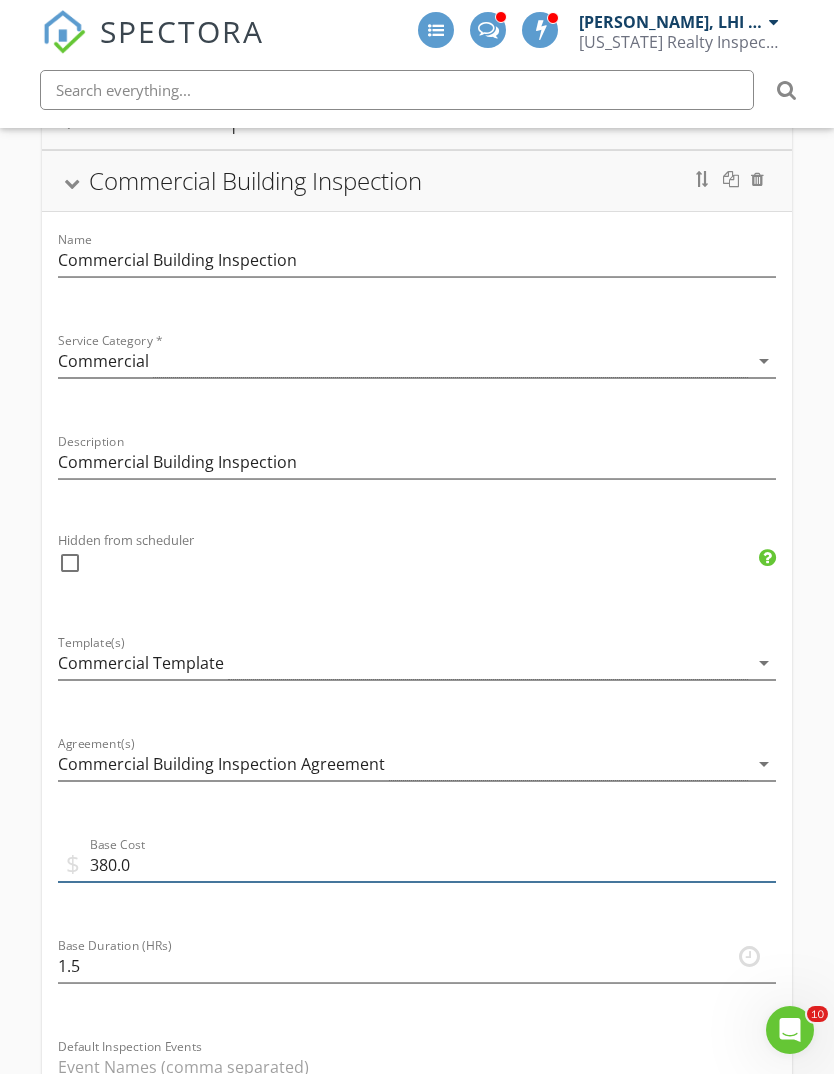 click on "380.0" at bounding box center (417, 865) 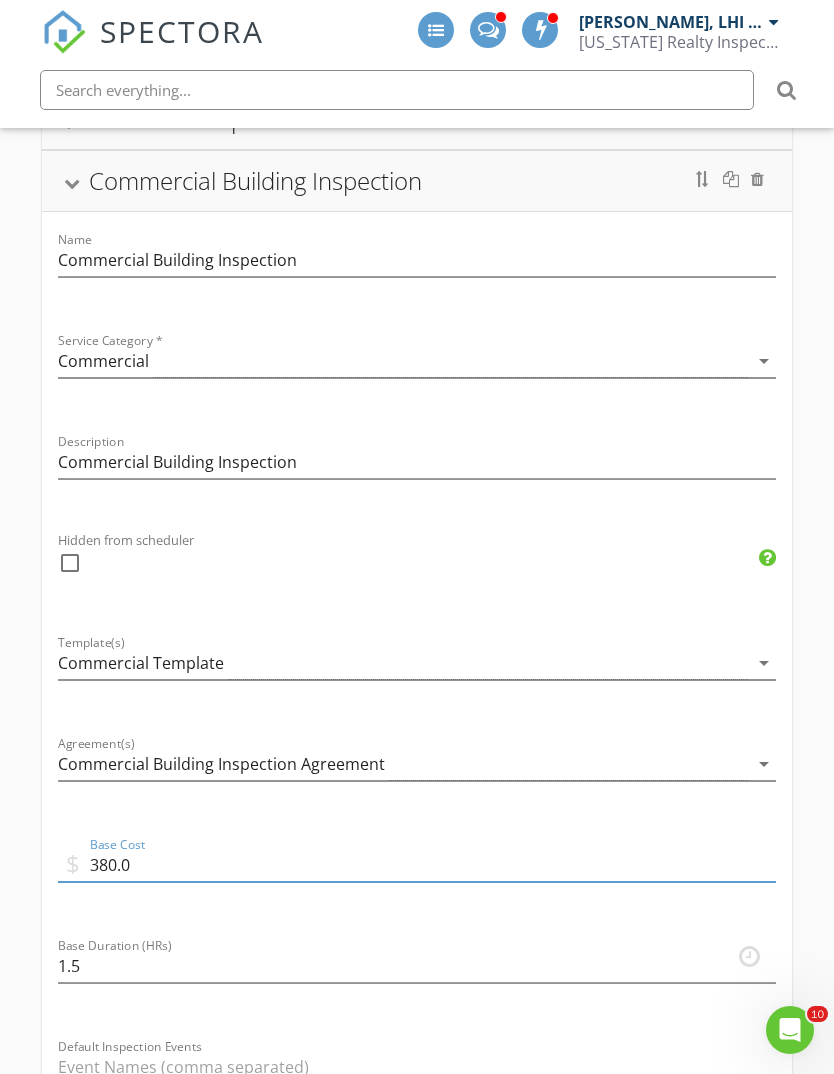scroll, scrollTop: 654, scrollLeft: 0, axis: vertical 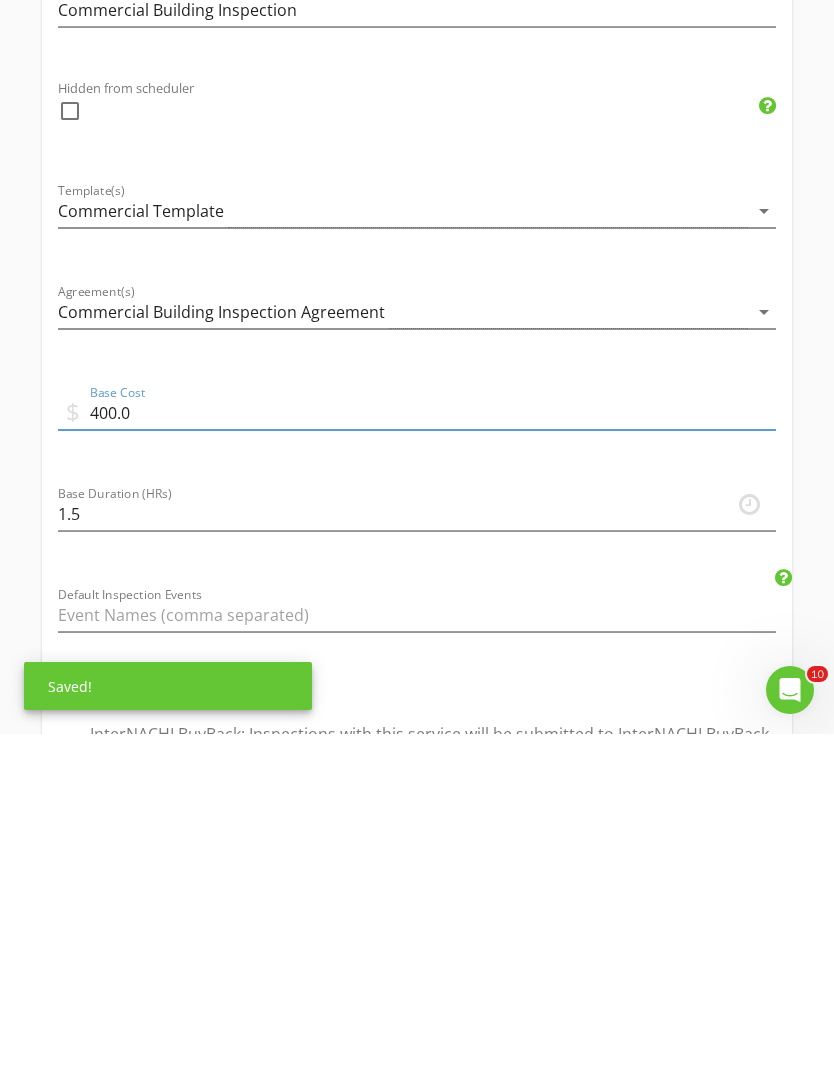 type on "400.0" 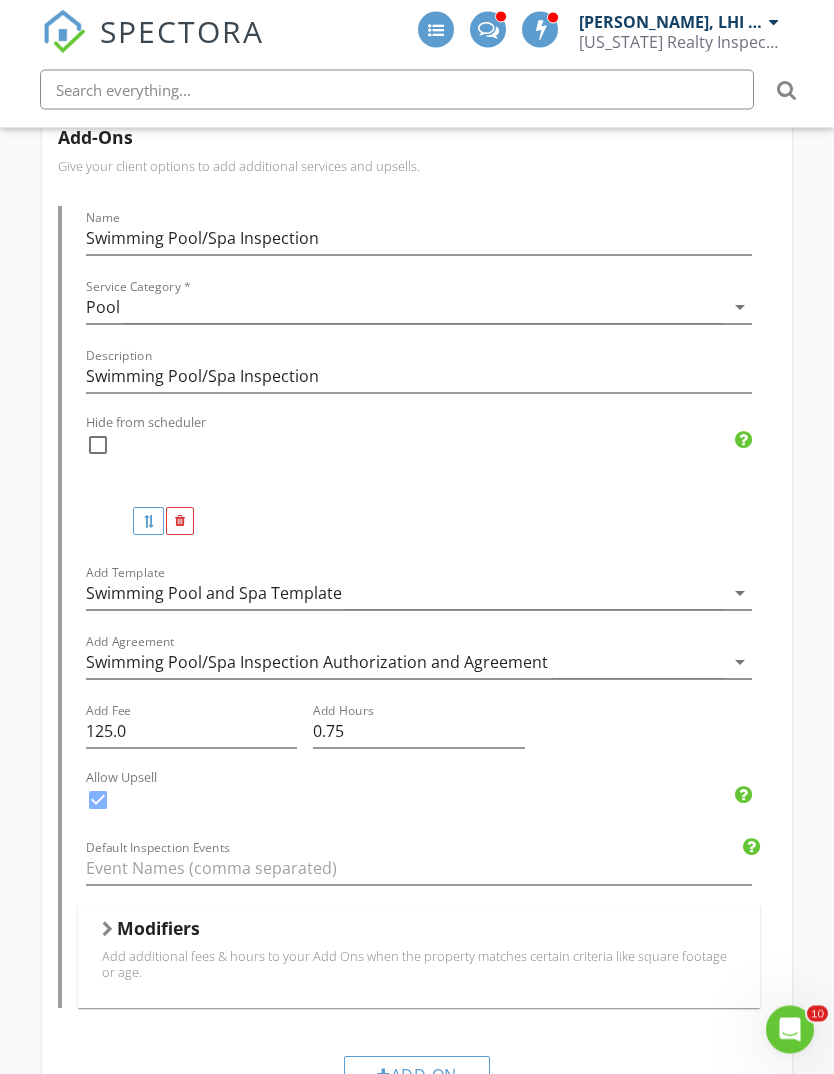 scroll, scrollTop: 1820, scrollLeft: 0, axis: vertical 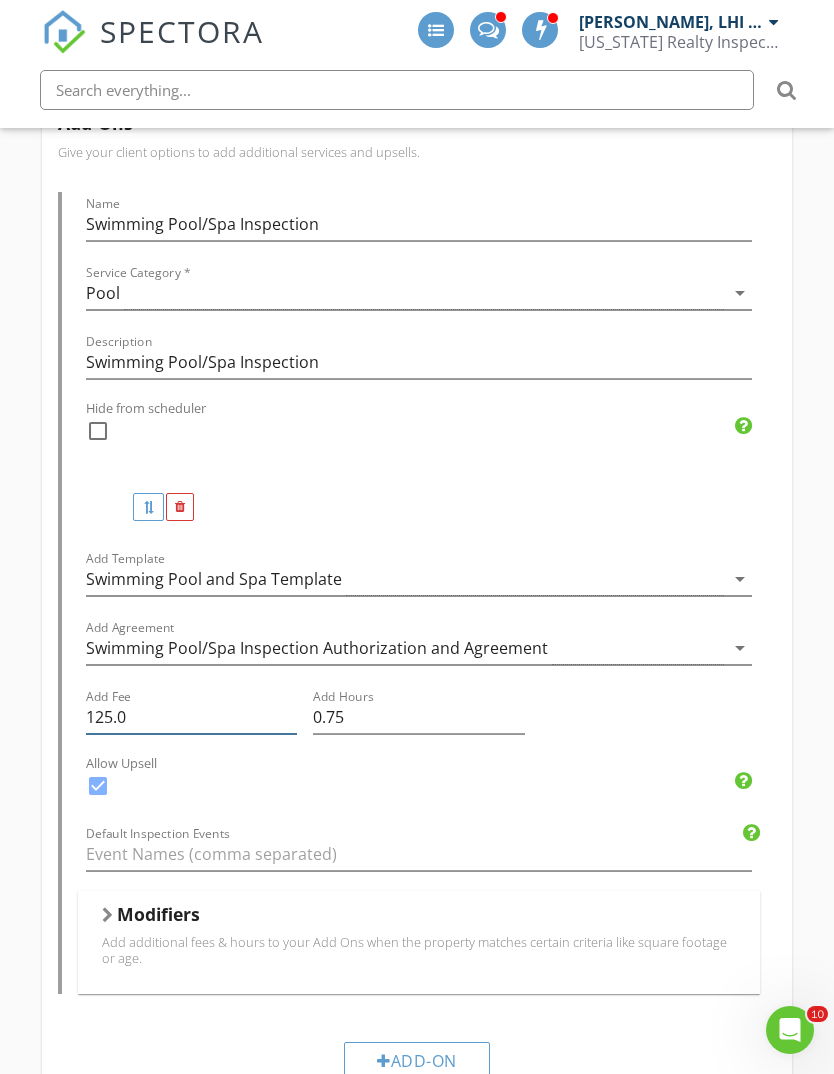 click on "125.0" at bounding box center [192, 717] 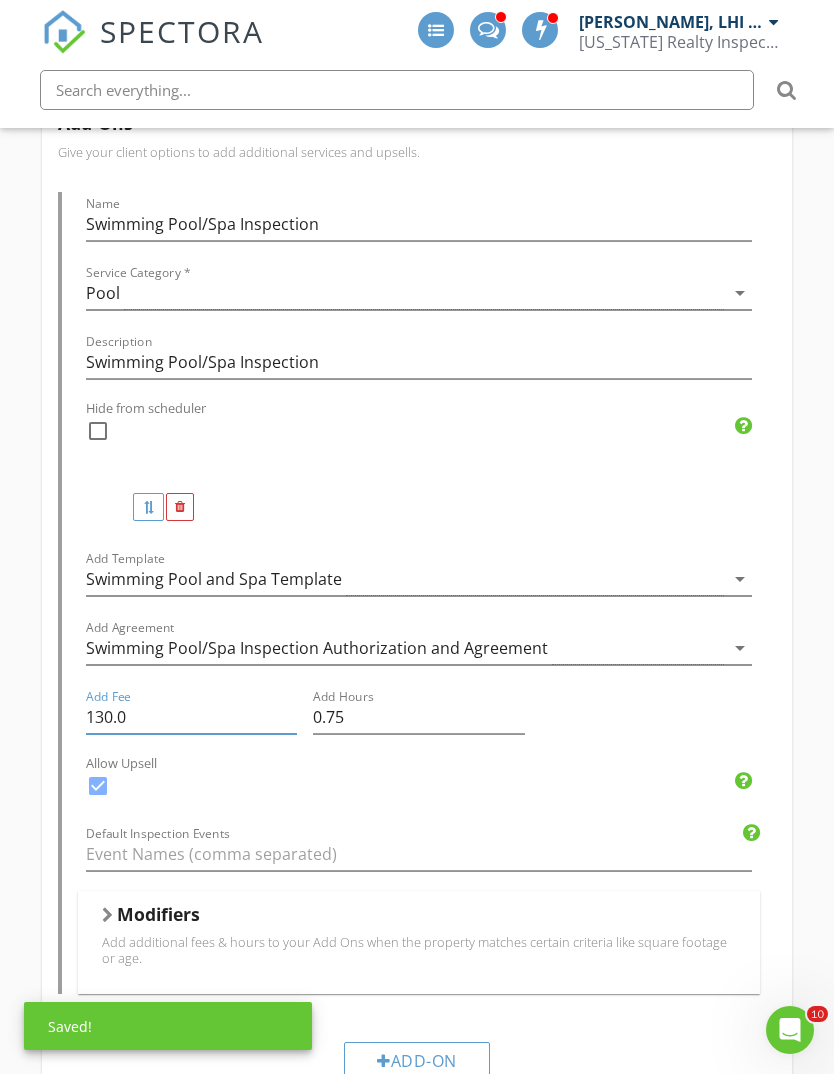 type on "130.0" 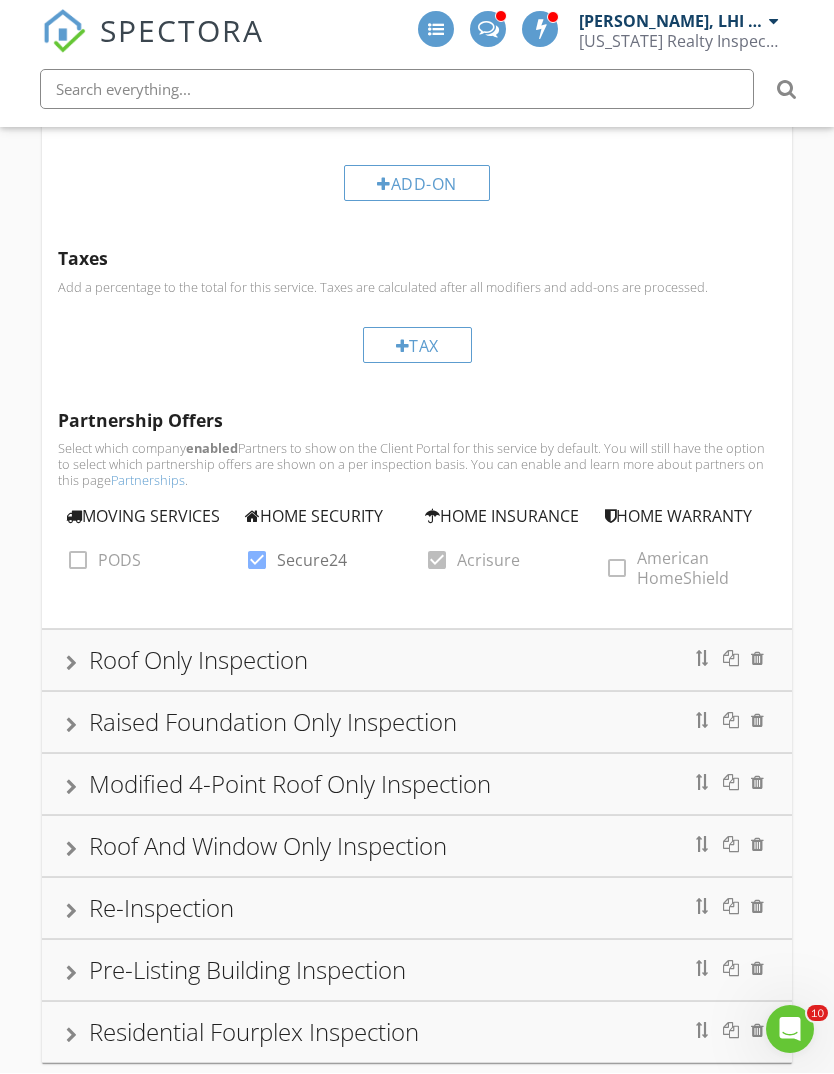 click on "Roof Only Inspection" at bounding box center [198, 660] 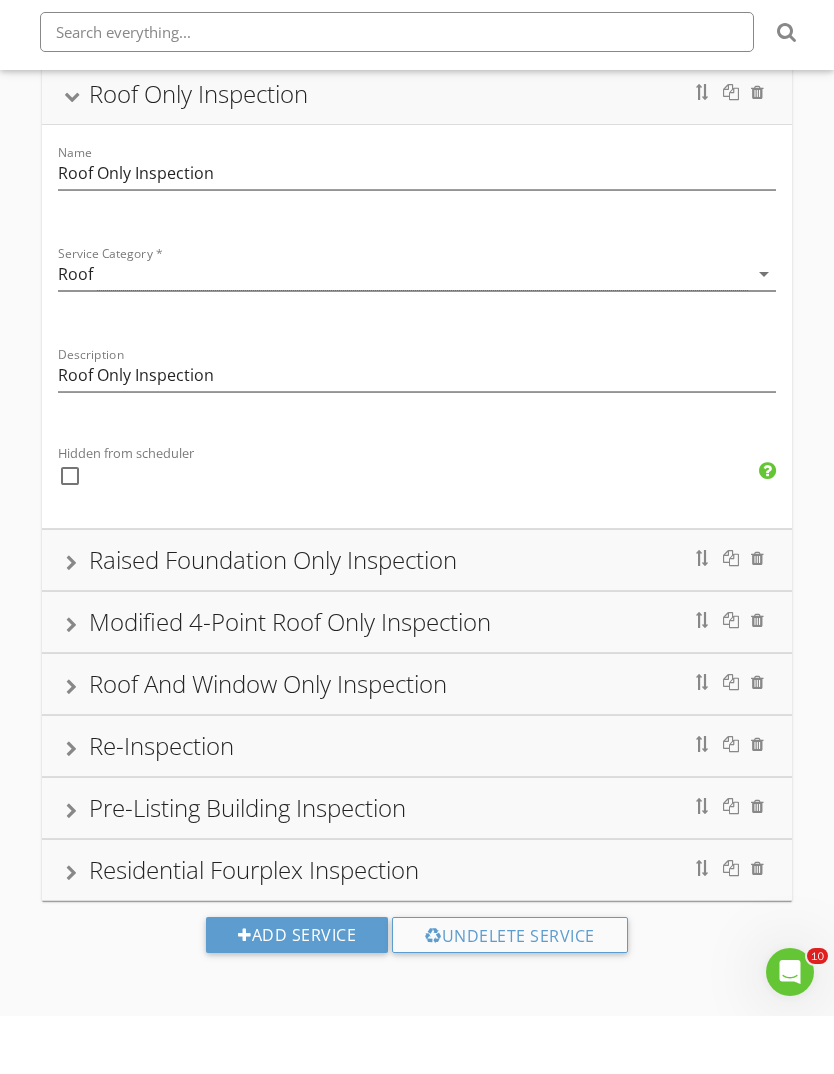 scroll, scrollTop: 544, scrollLeft: 0, axis: vertical 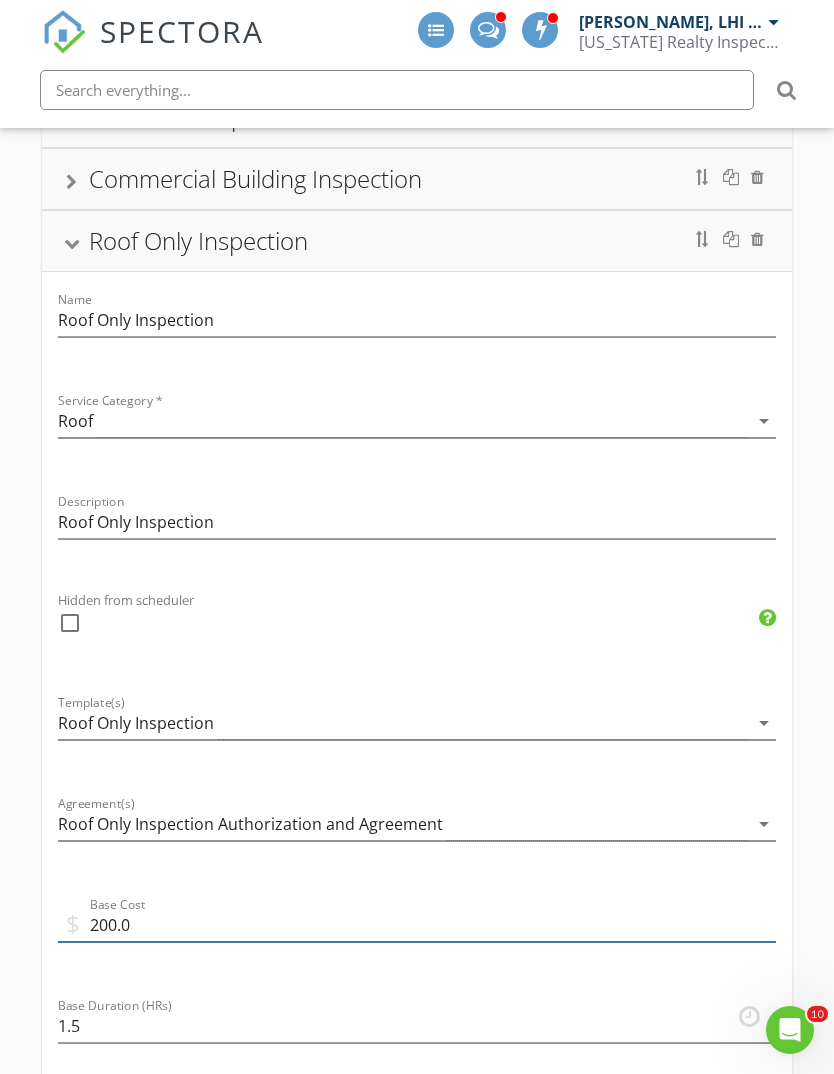 click on "200.0" at bounding box center [417, 925] 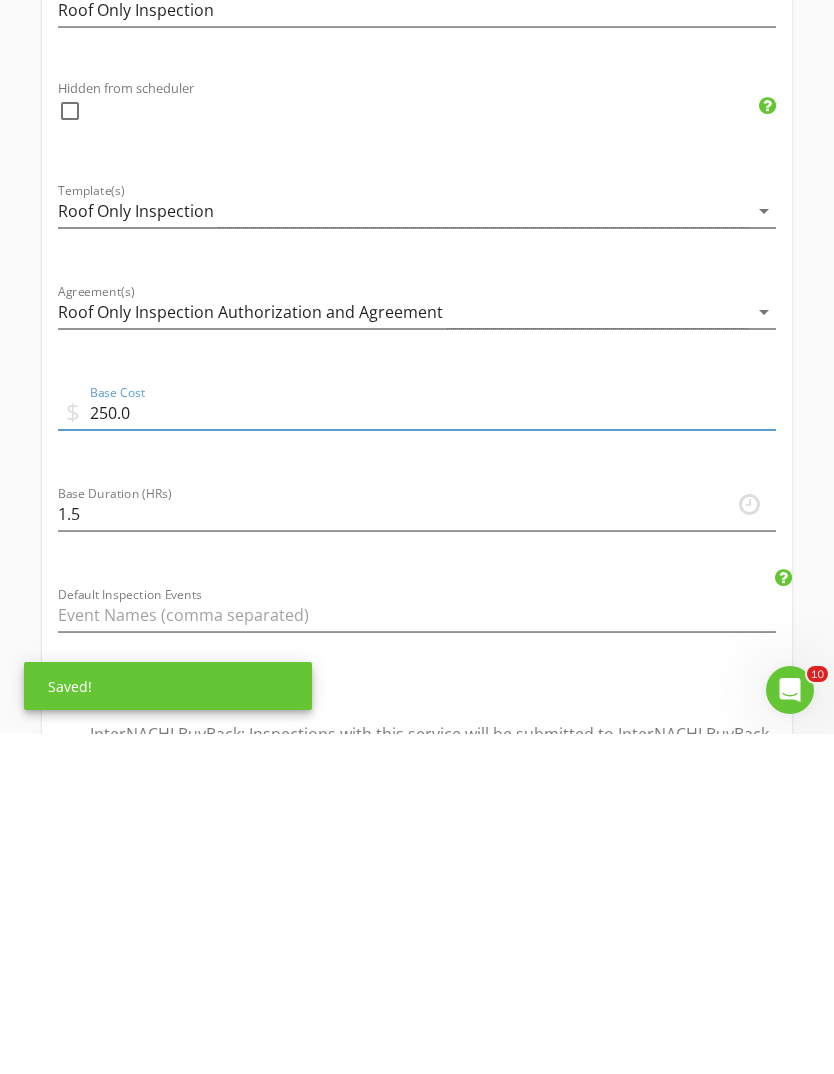 type on "250.0" 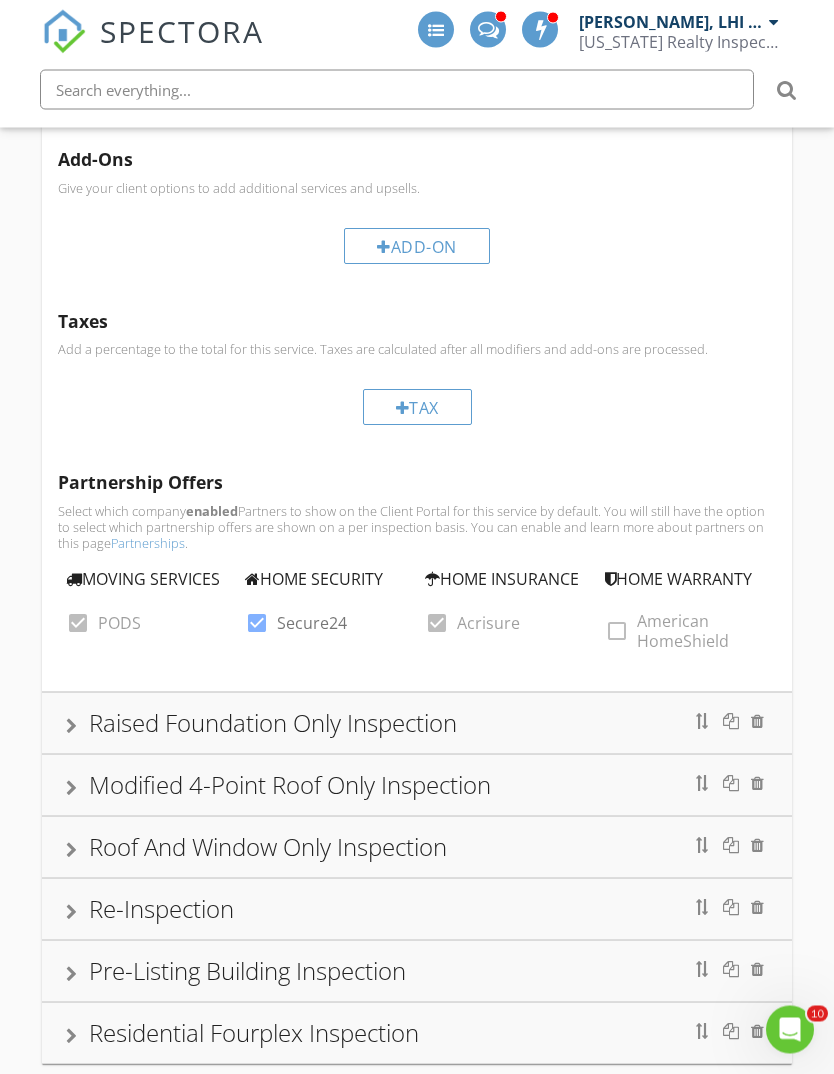 click on "Raised Foundation Only Inspection" at bounding box center [273, 723] 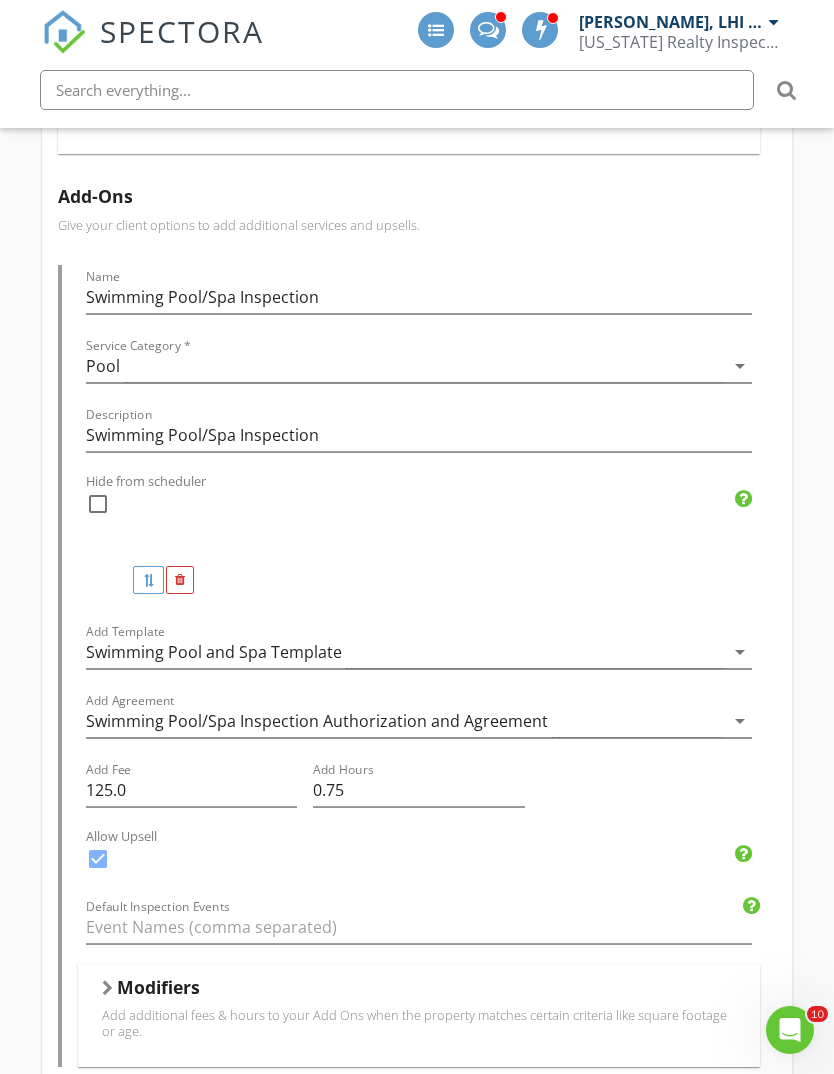 scroll, scrollTop: 1888, scrollLeft: 0, axis: vertical 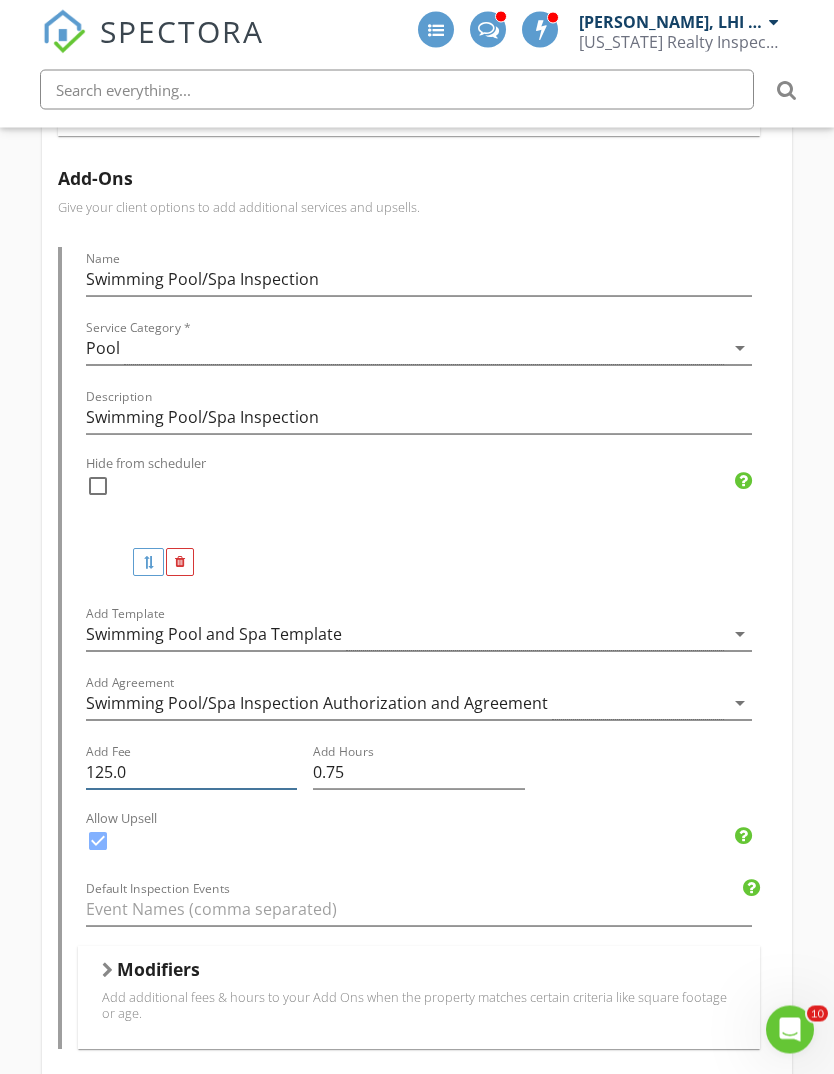 click on "125.0" at bounding box center [192, 773] 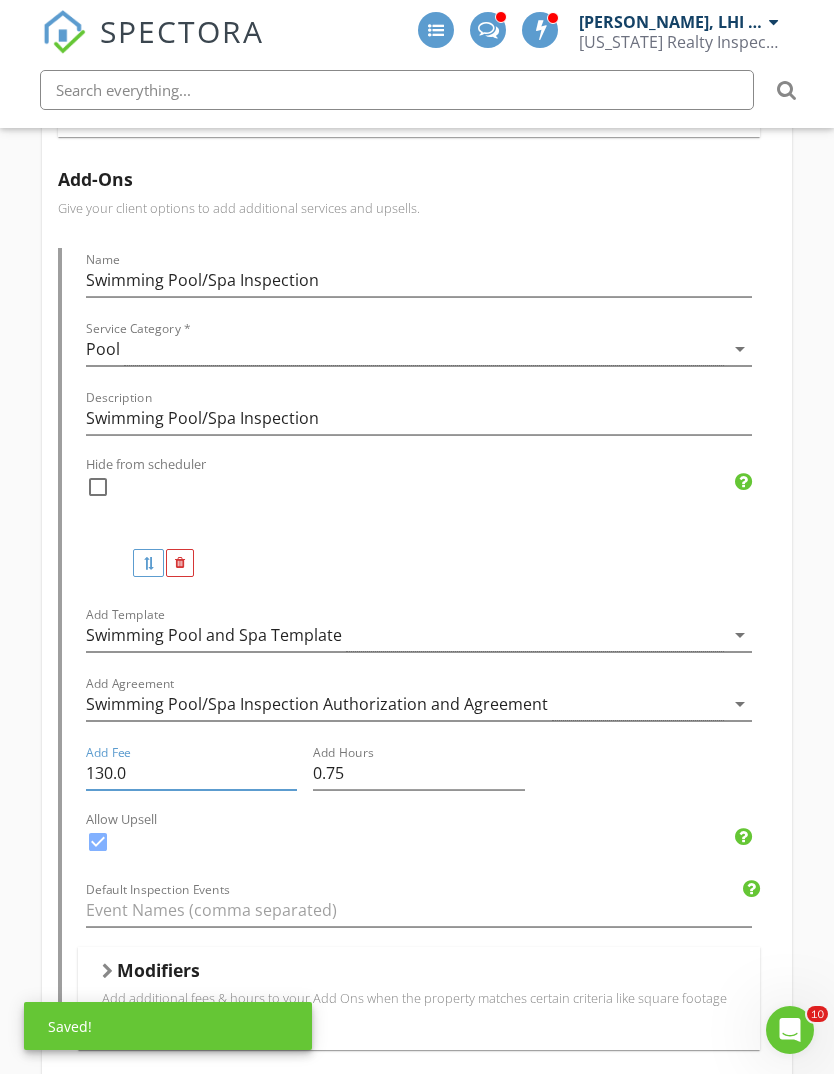 type on "130.0" 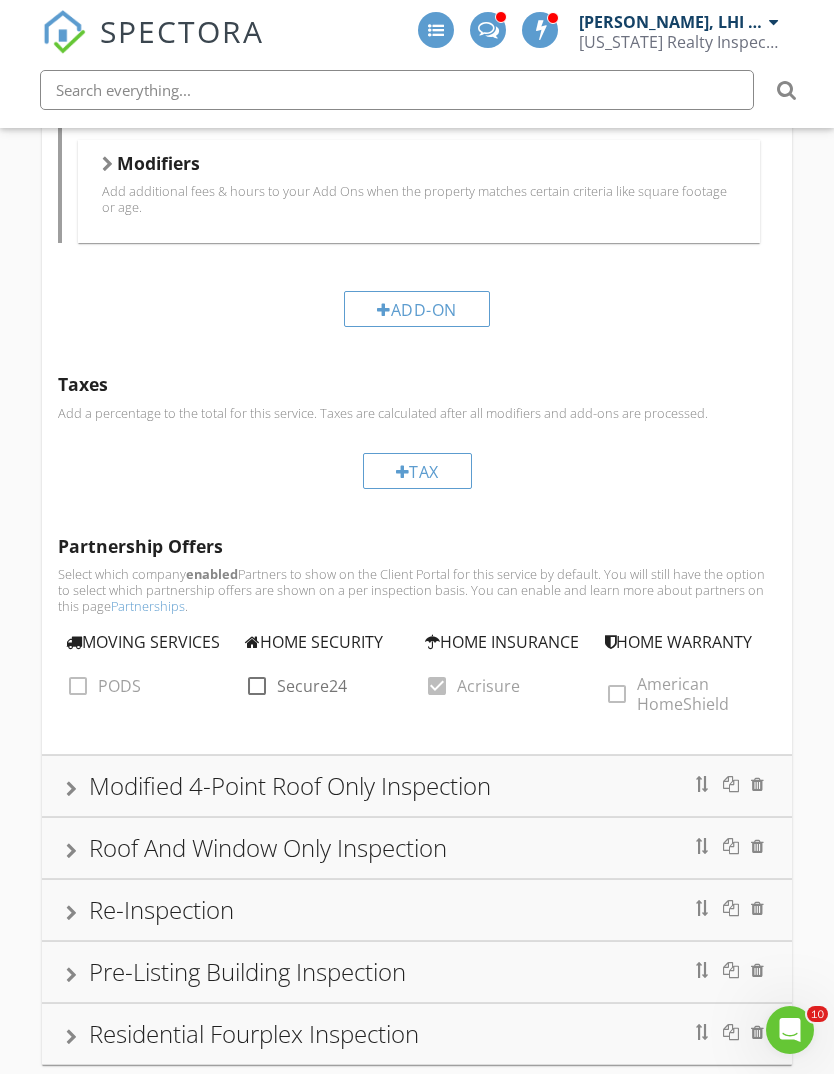 scroll, scrollTop: 2696, scrollLeft: 0, axis: vertical 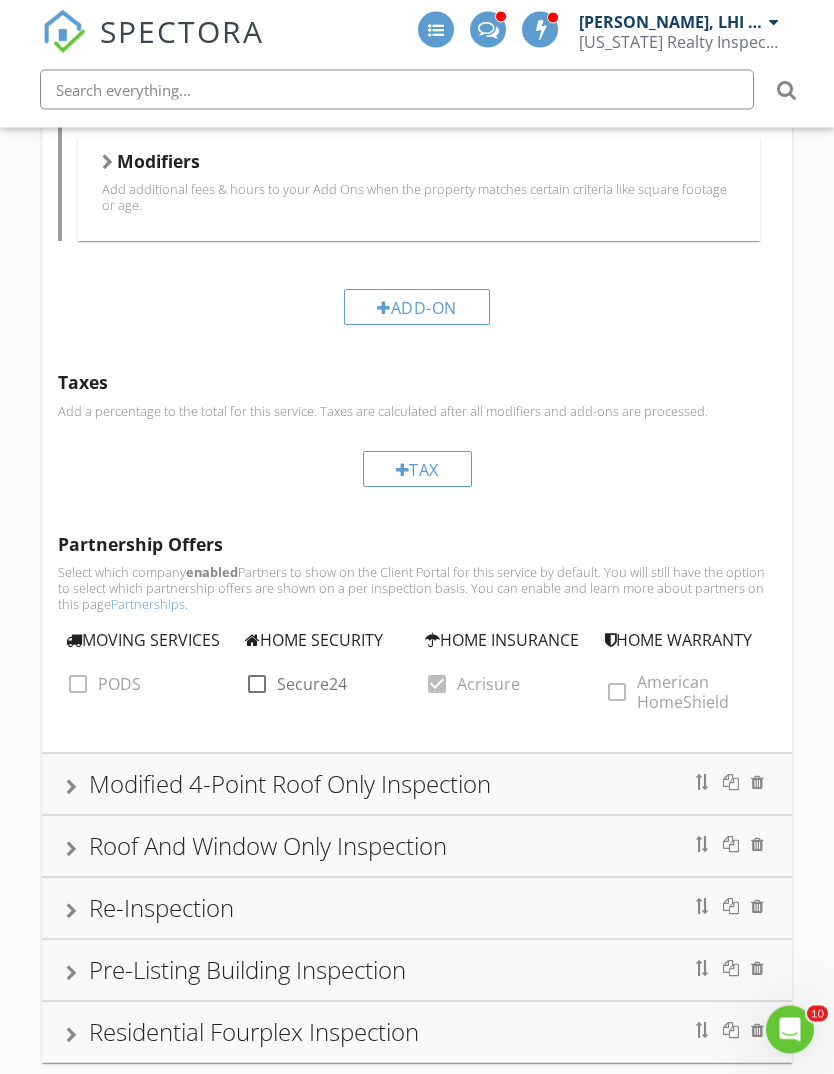 click on "Modified 4-Point Roof Only Inspection" at bounding box center (290, 784) 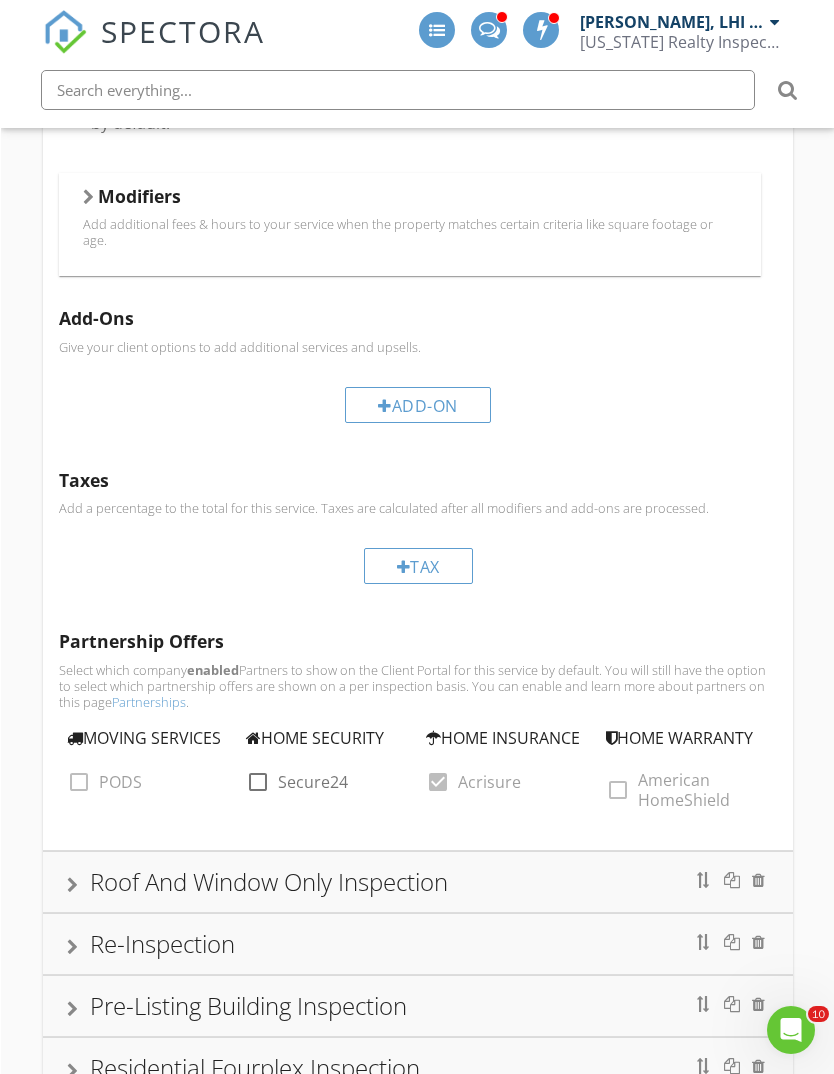 scroll, scrollTop: 1877, scrollLeft: 0, axis: vertical 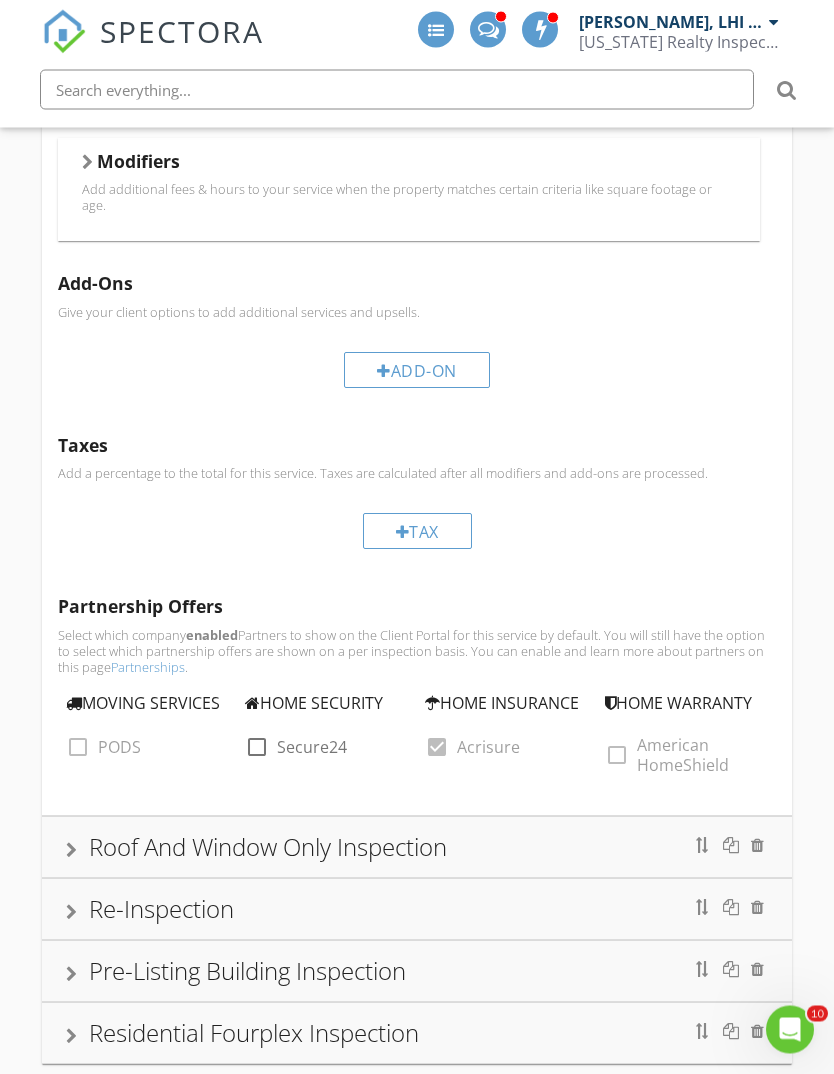 click on "Re-Inspection" at bounding box center (161, 909) 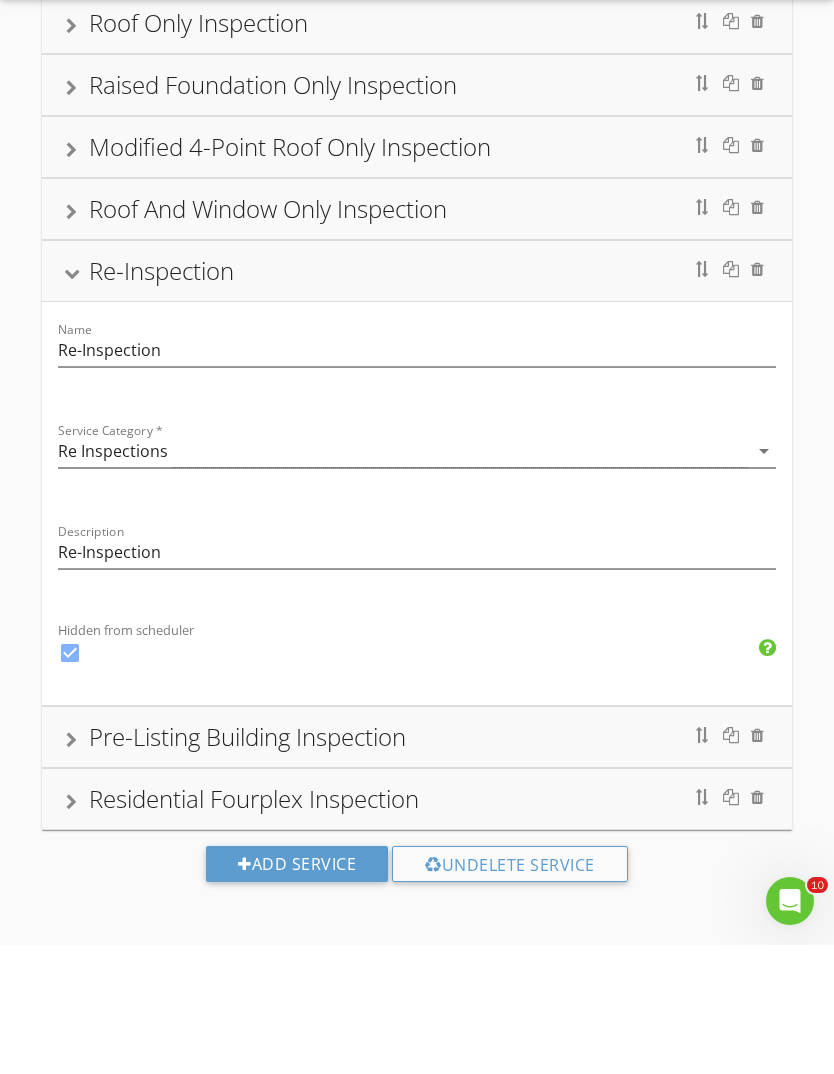 scroll, scrollTop: 542, scrollLeft: 0, axis: vertical 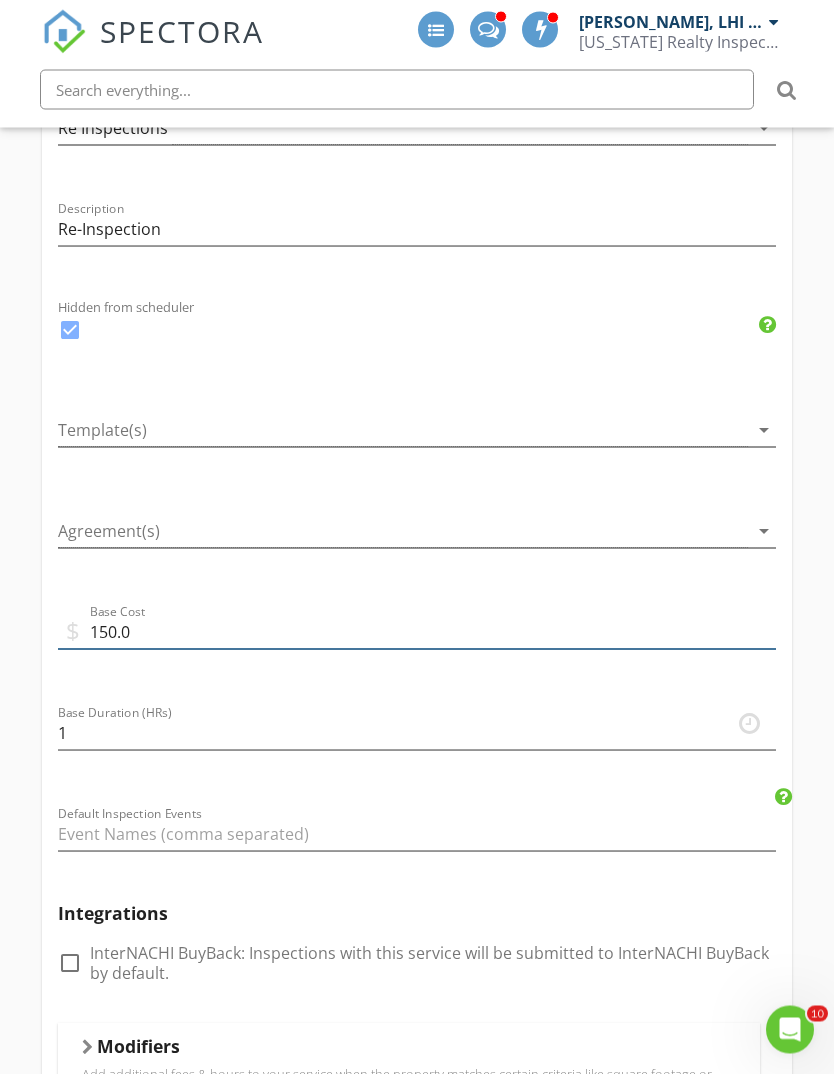 click on "150.0" at bounding box center (417, 633) 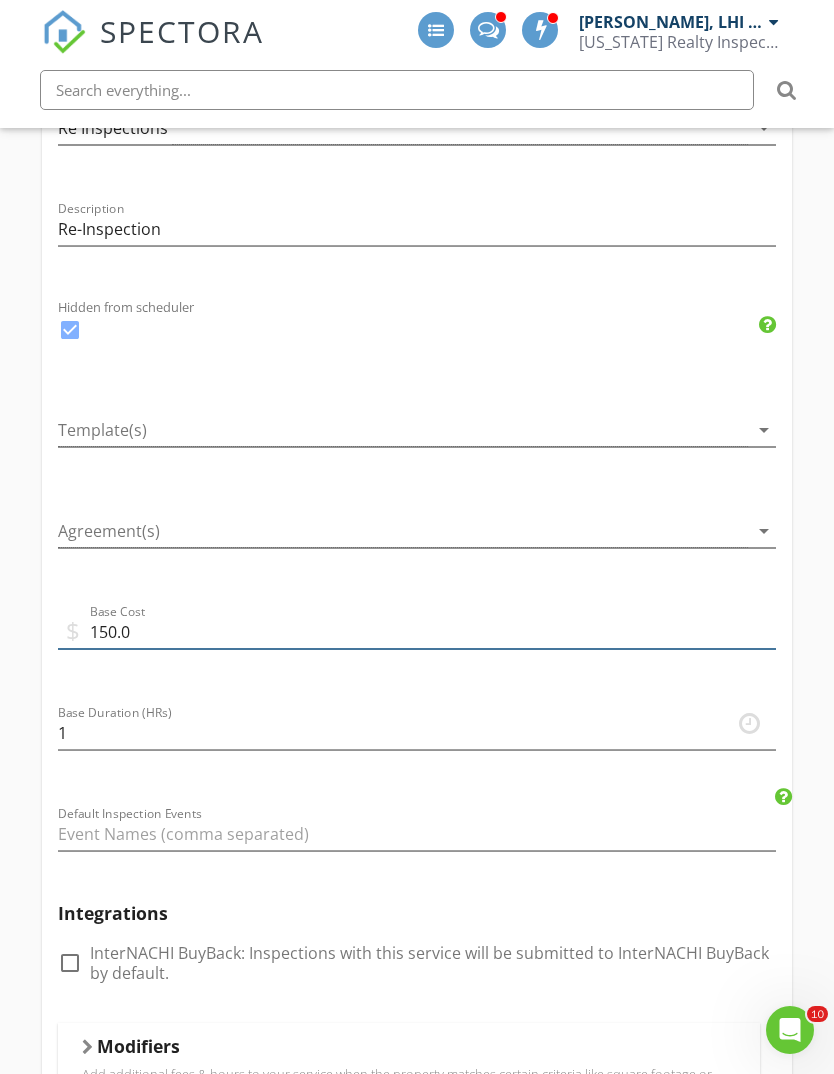 scroll, scrollTop: 1084, scrollLeft: 0, axis: vertical 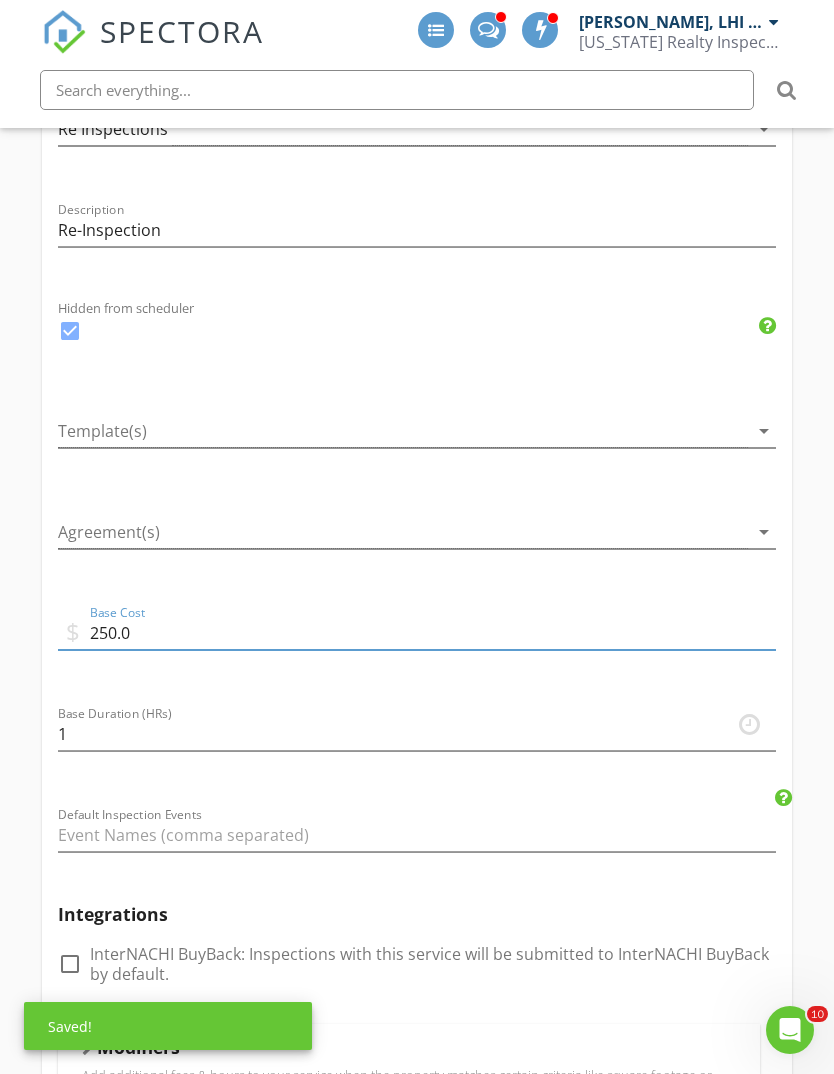 type on "250.0" 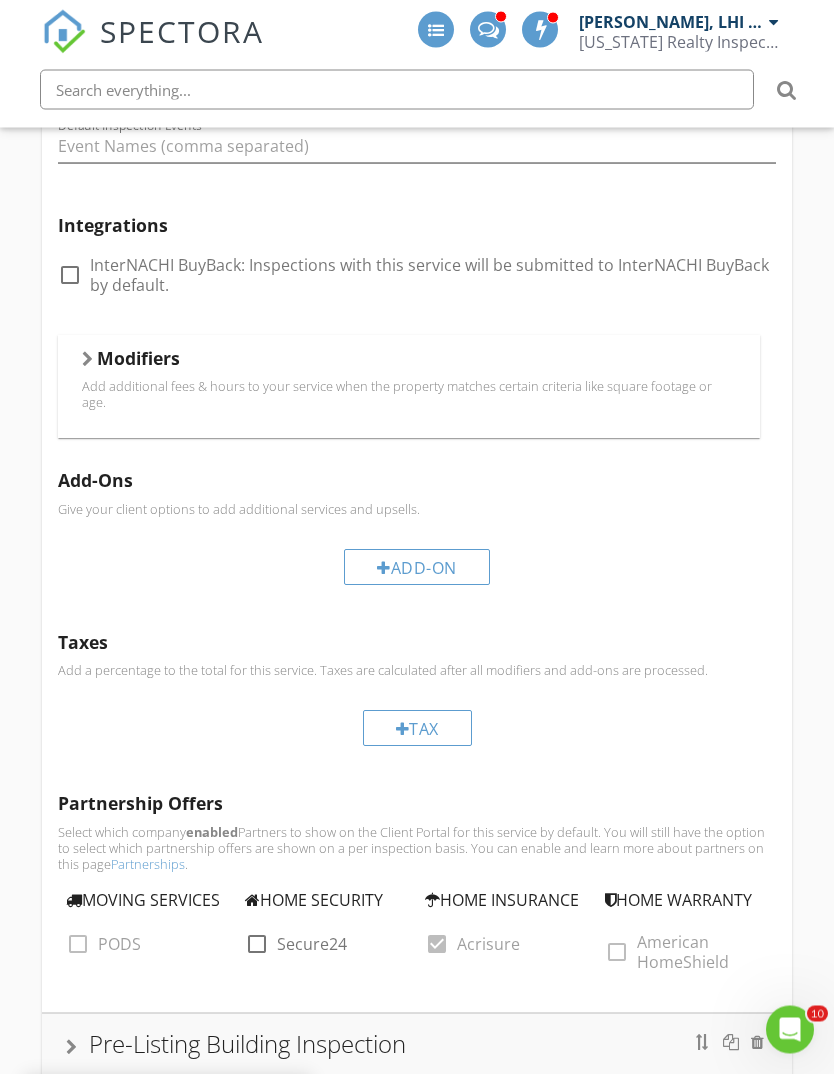 scroll, scrollTop: 1845, scrollLeft: 0, axis: vertical 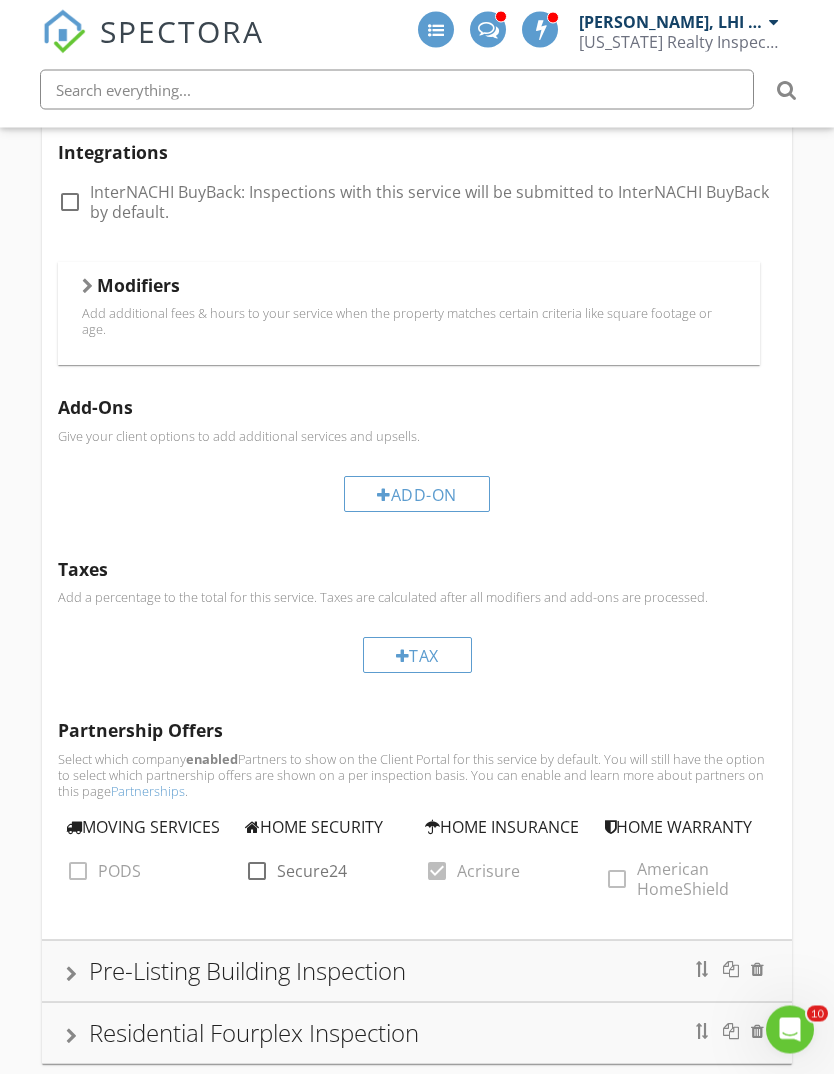 click on "Residential Fourplex Inspection" at bounding box center [254, 1033] 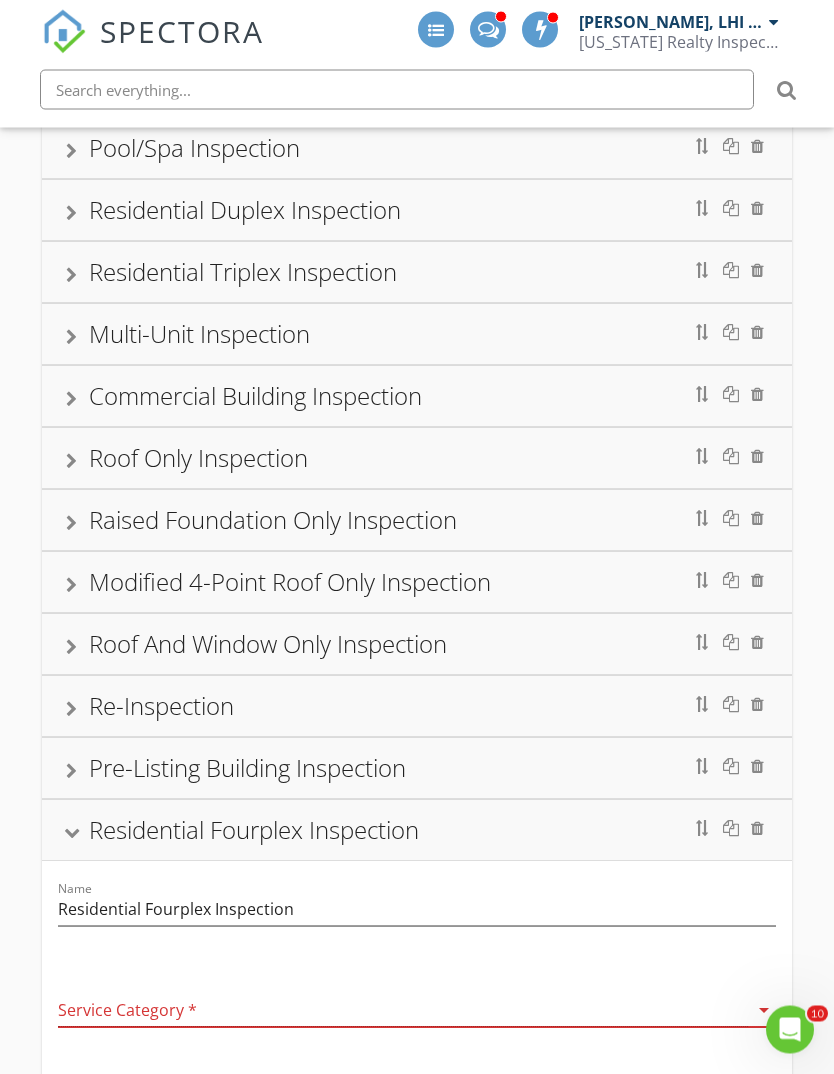 scroll, scrollTop: 0, scrollLeft: 0, axis: both 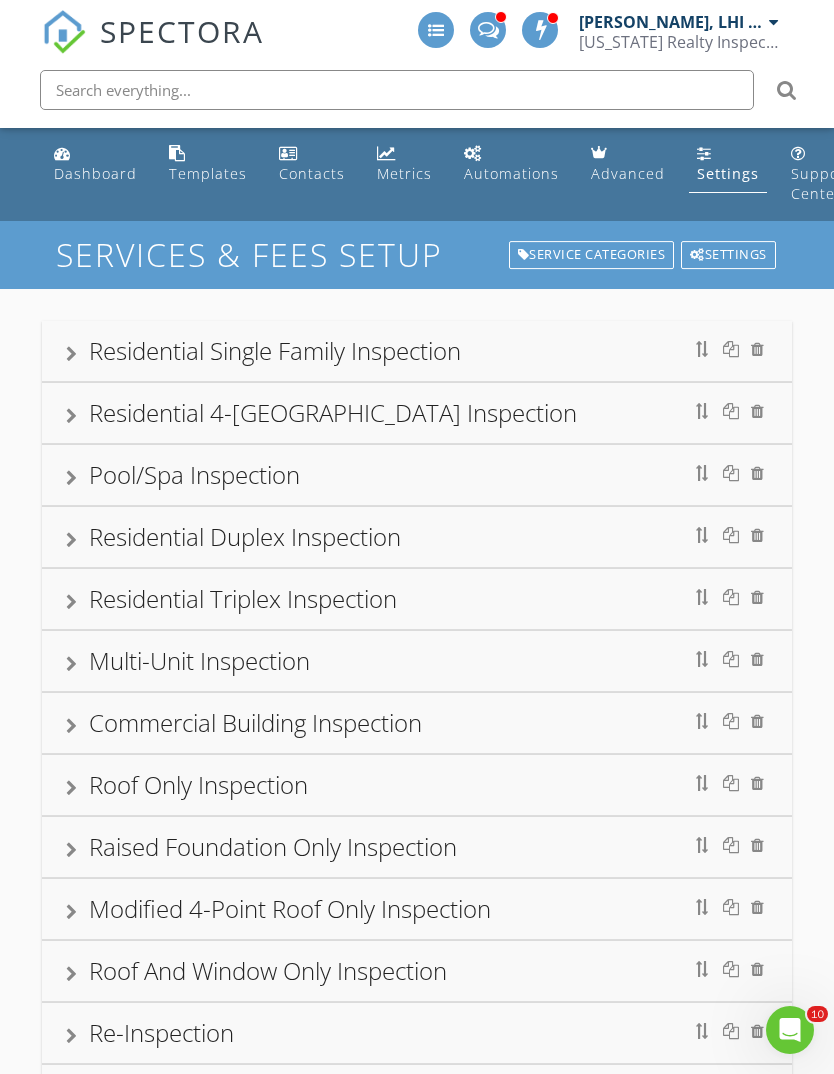 click on "Dashboard" at bounding box center [95, 173] 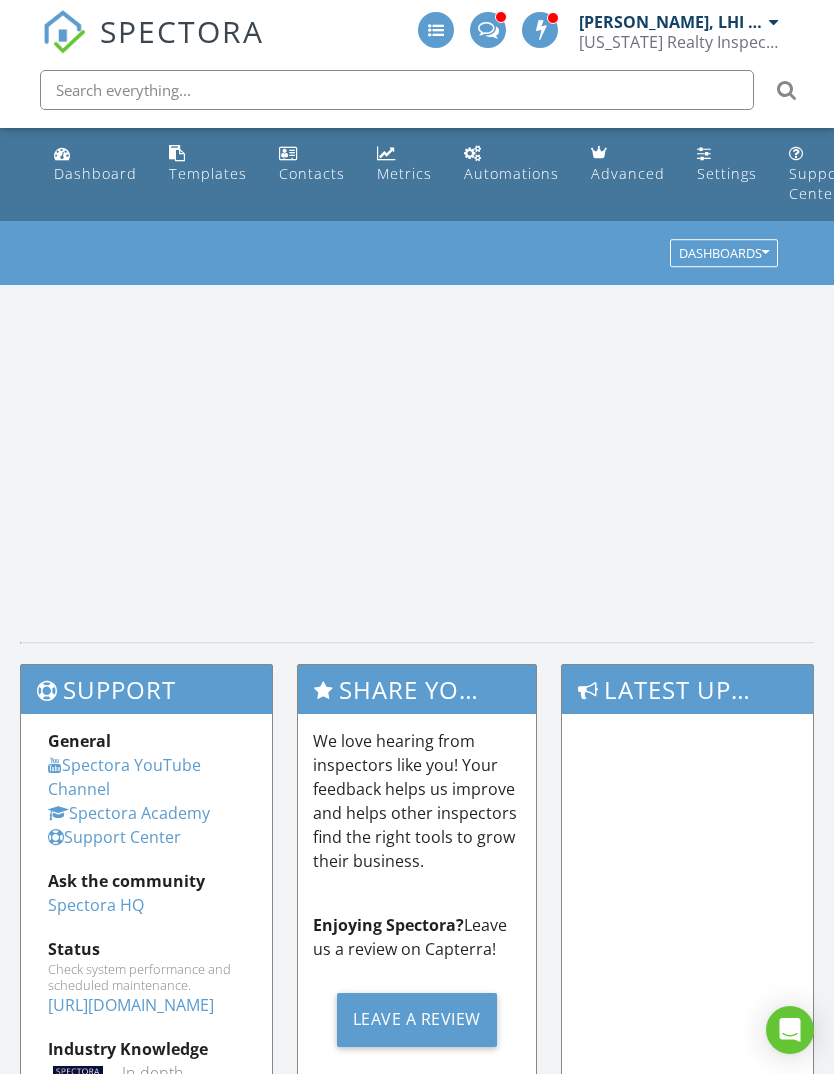 scroll, scrollTop: 0, scrollLeft: 0, axis: both 